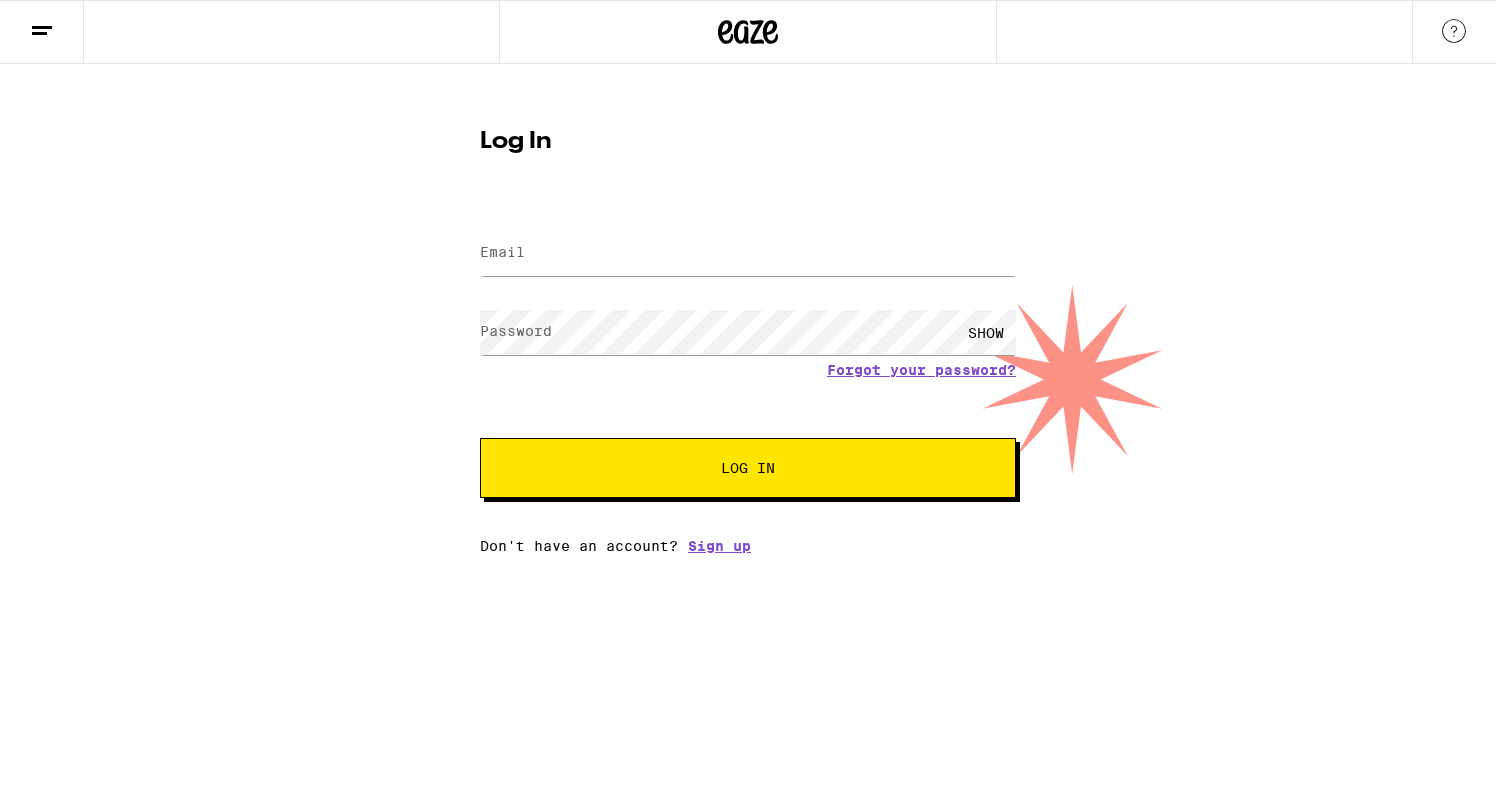 scroll, scrollTop: 0, scrollLeft: 0, axis: both 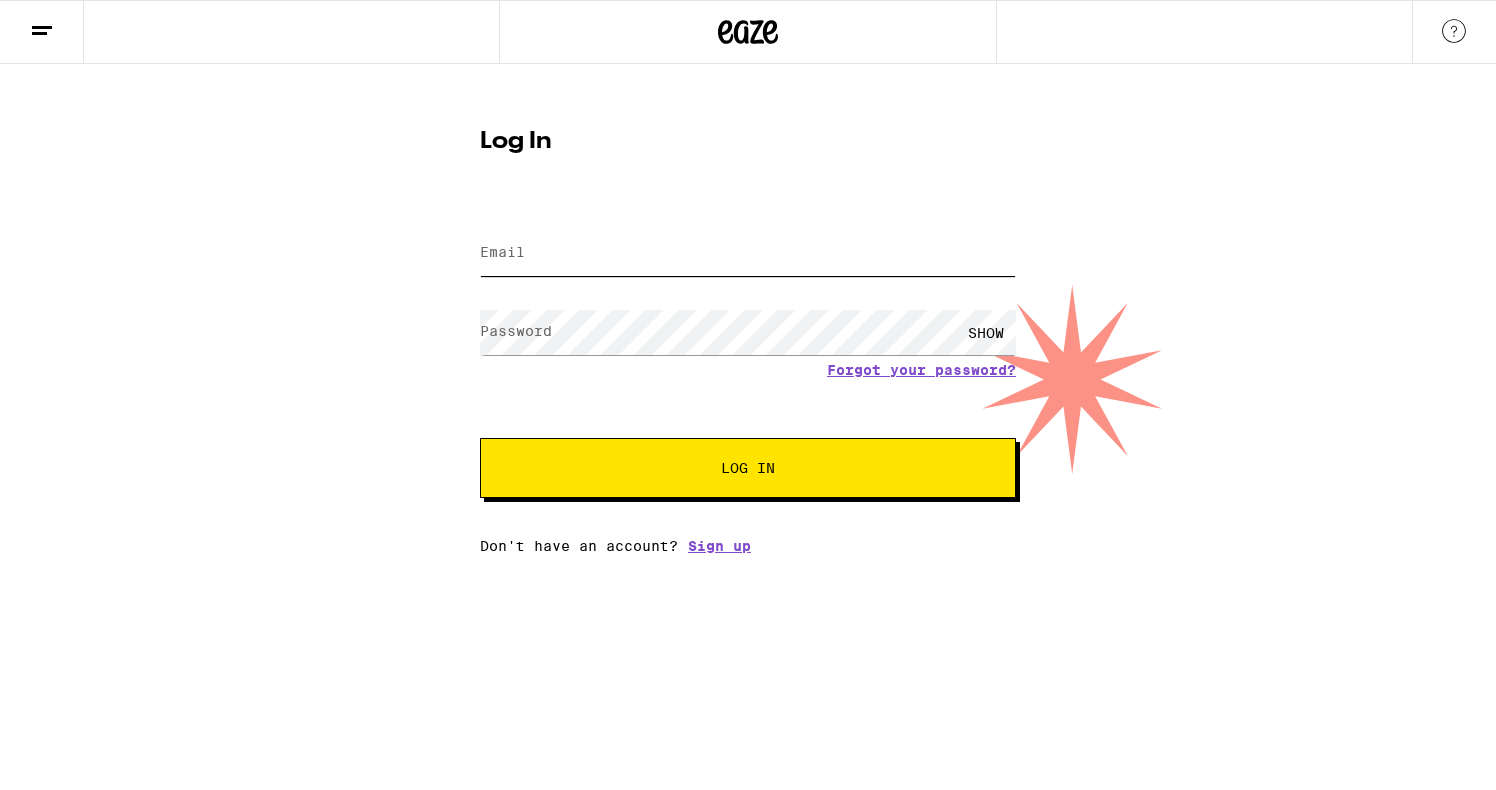 click on "Email" at bounding box center [748, 253] 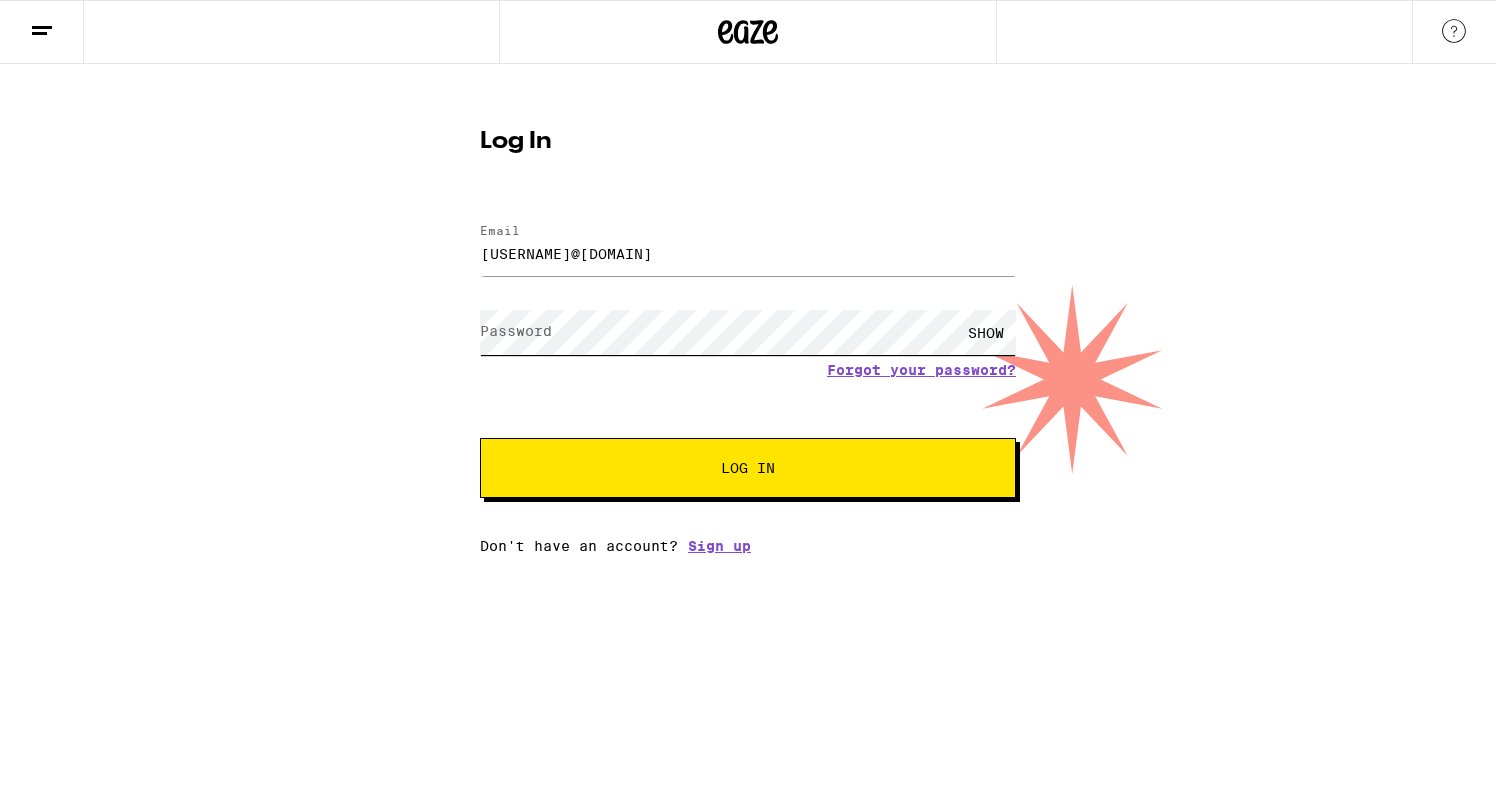 scroll, scrollTop: 0, scrollLeft: 0, axis: both 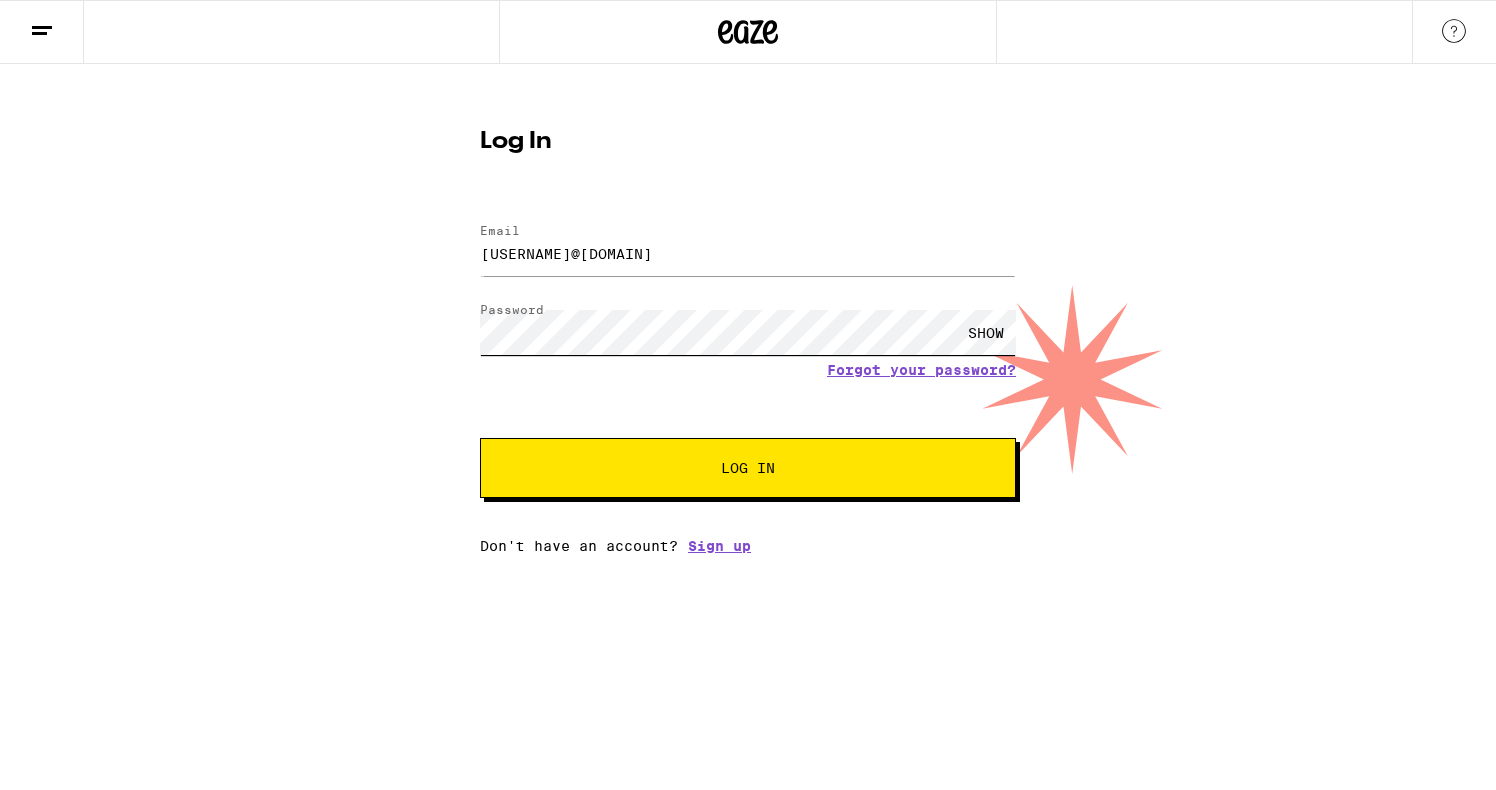 click on "Log In" at bounding box center [748, 468] 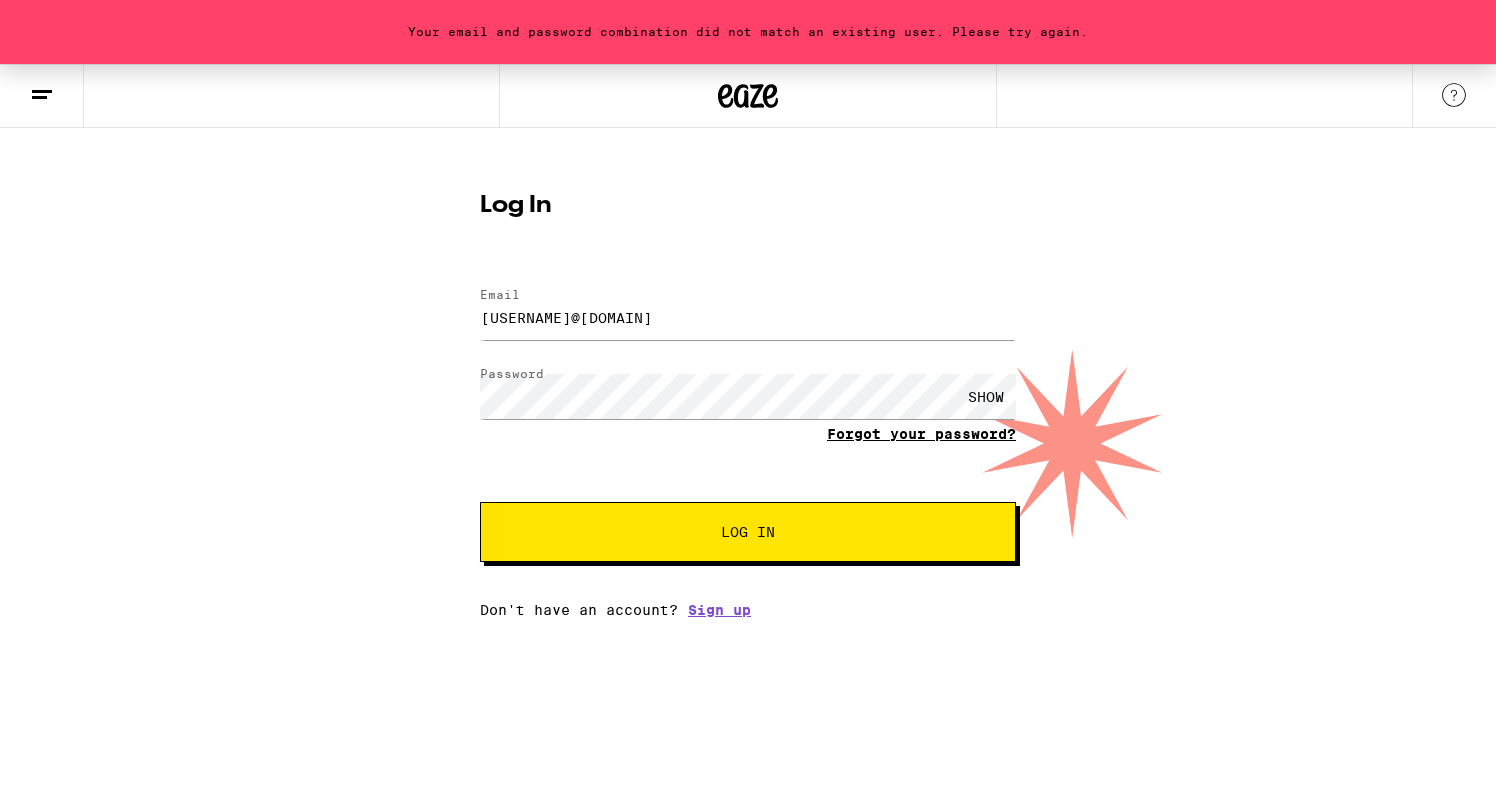 click on "Forgot your password?" at bounding box center (921, 434) 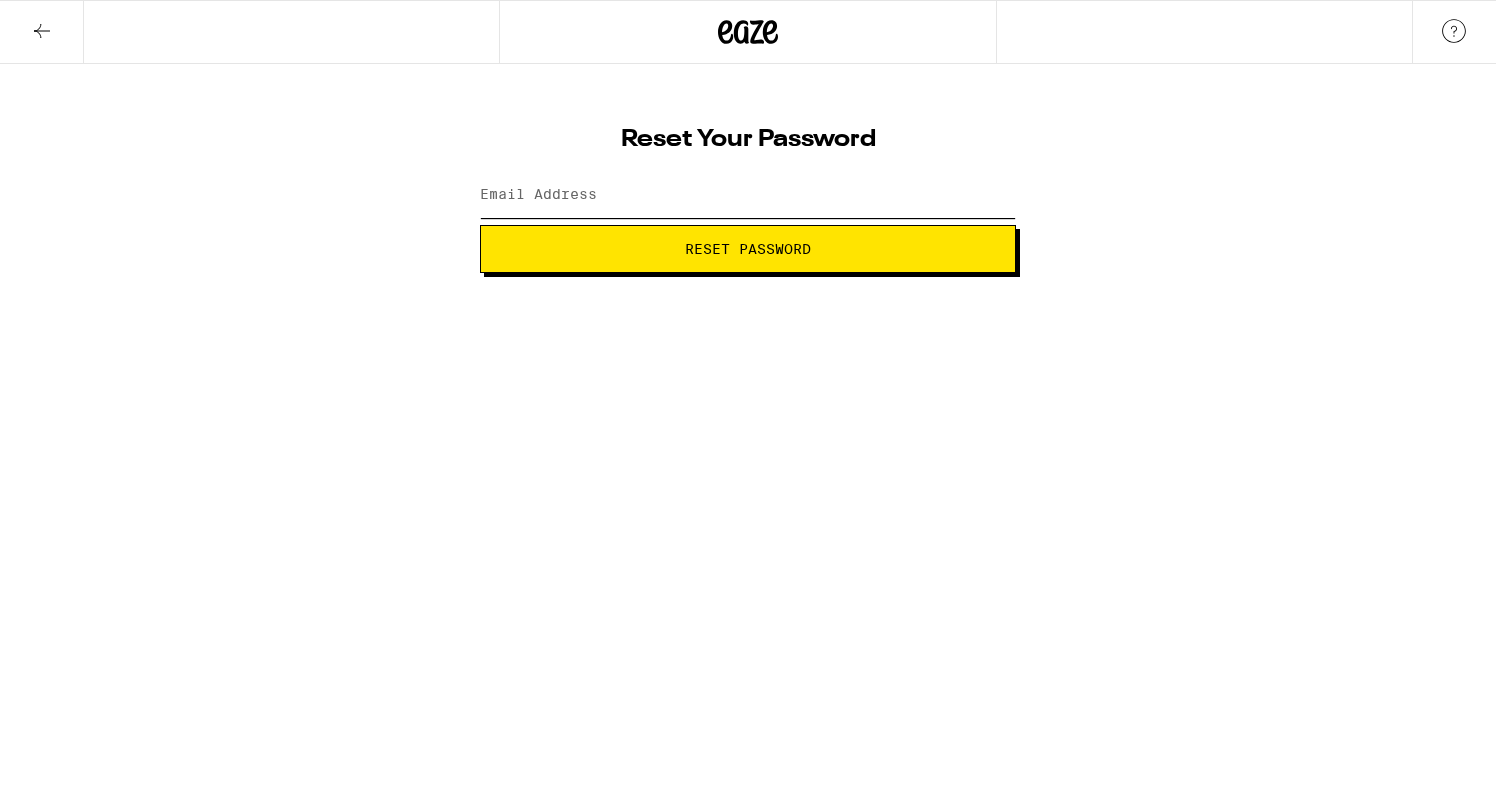 click on "Email Address" at bounding box center (748, 195) 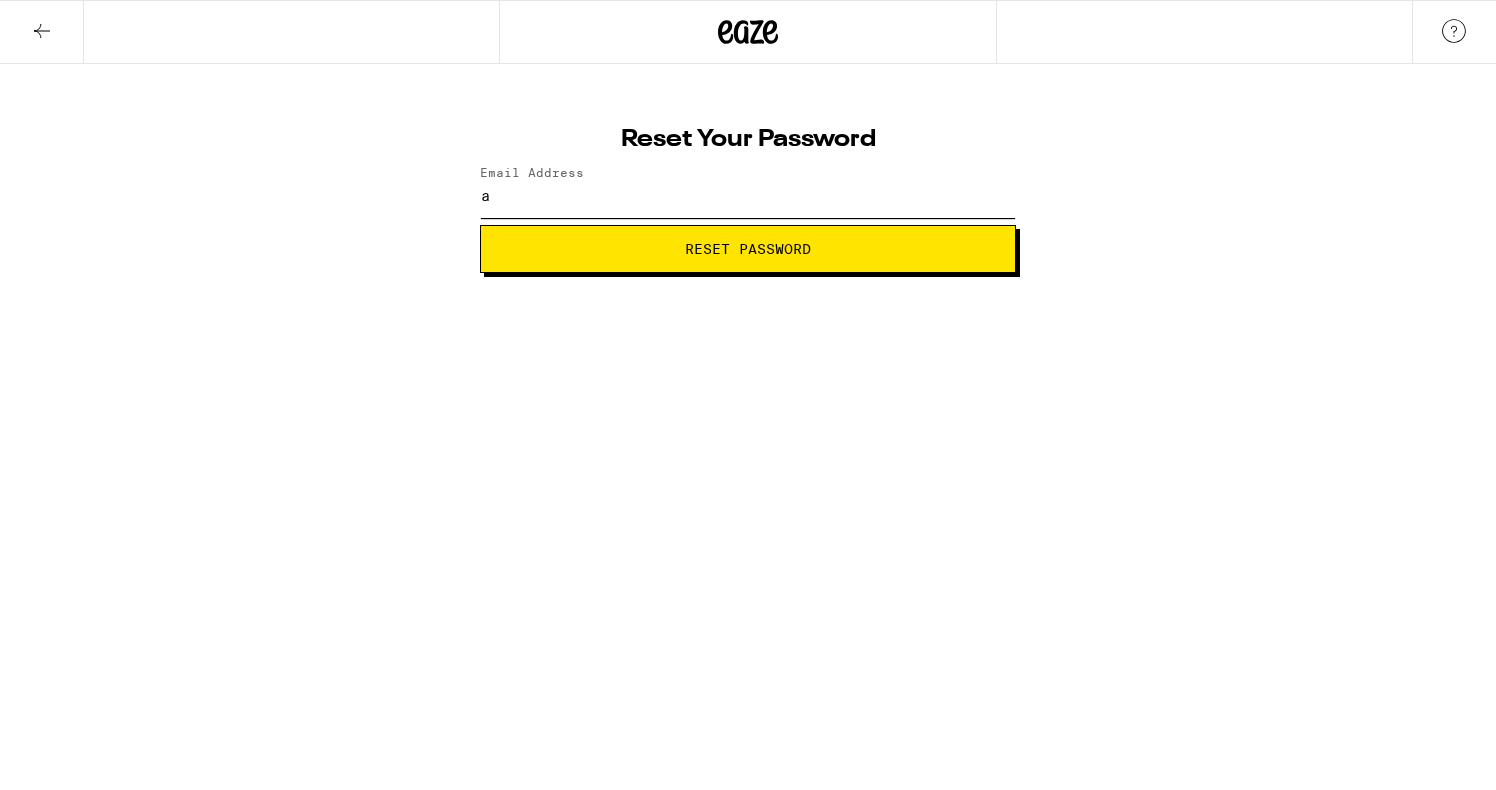 type on "ashleyreneegreen@gmail.com" 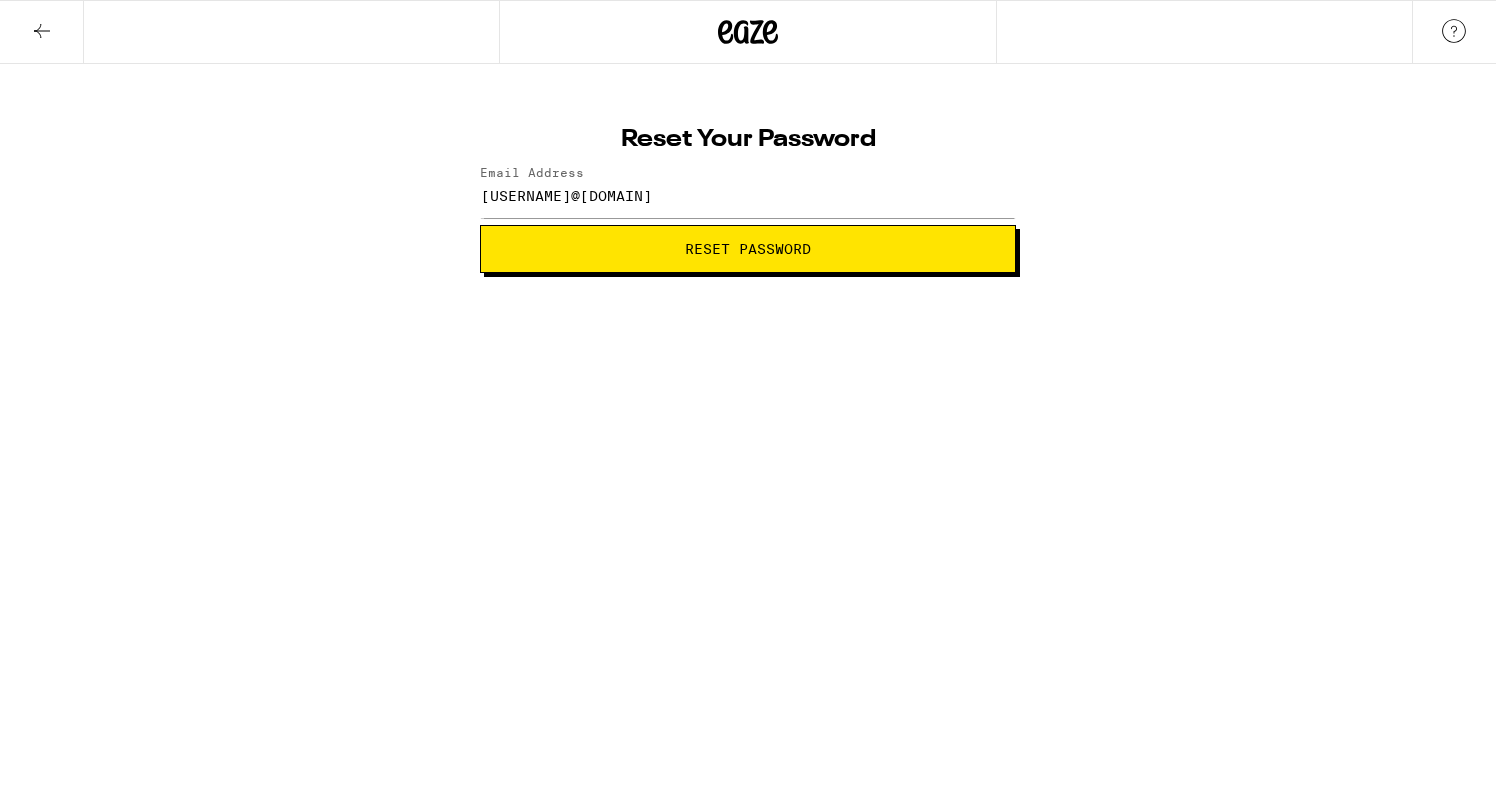 click on "Reset Password" at bounding box center [748, 249] 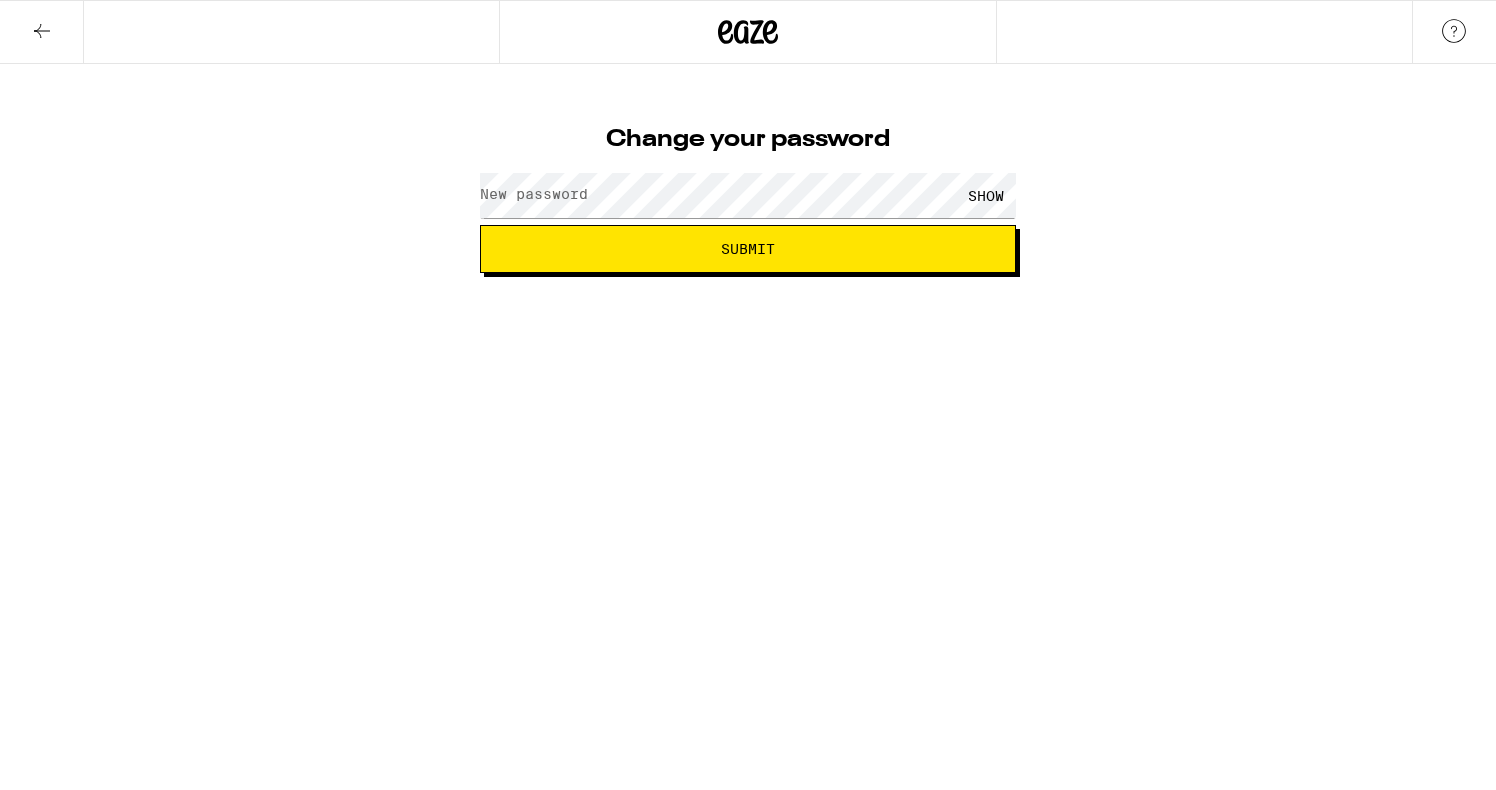 scroll, scrollTop: 0, scrollLeft: 0, axis: both 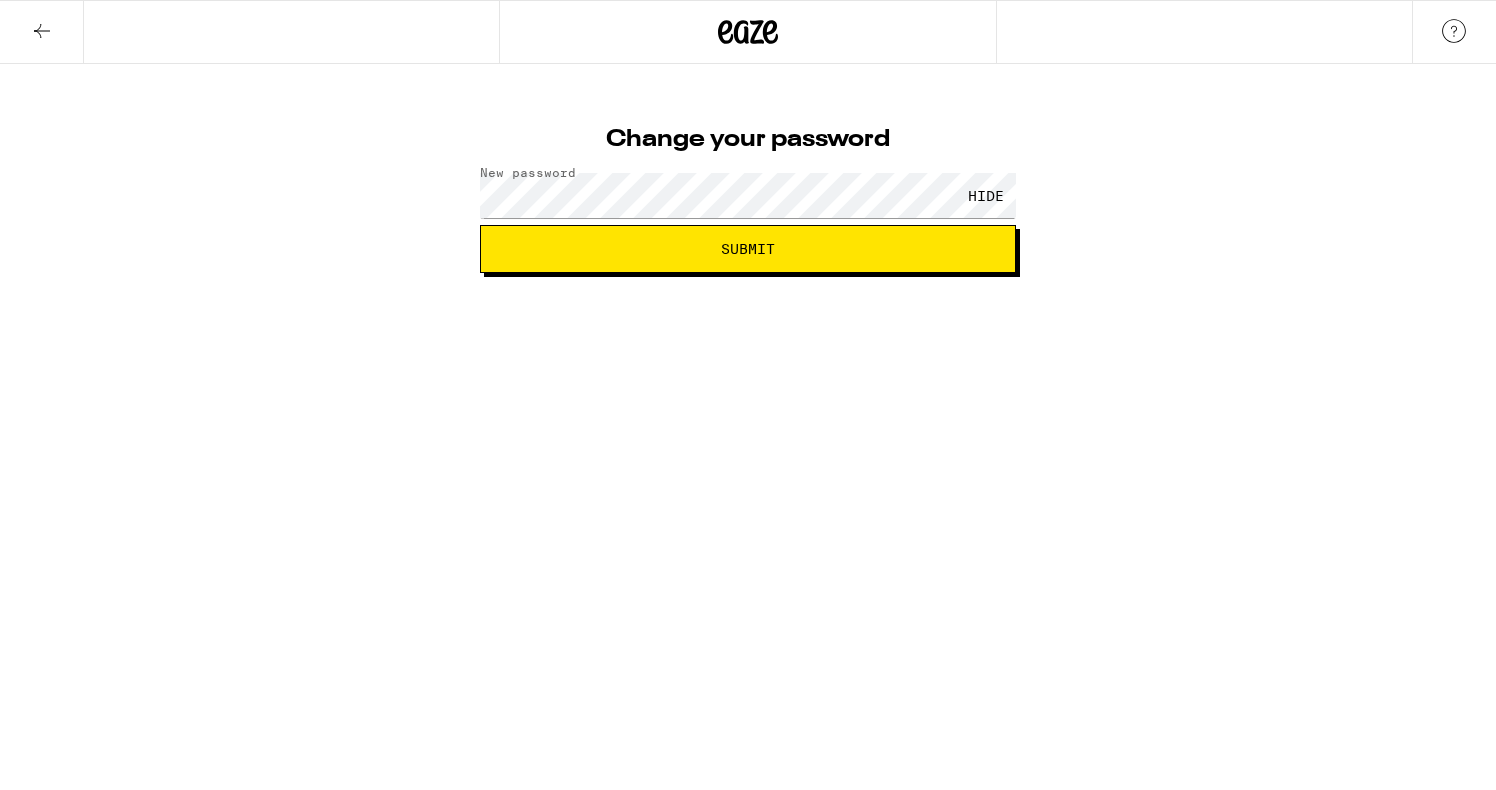click on "Submit" at bounding box center (748, 249) 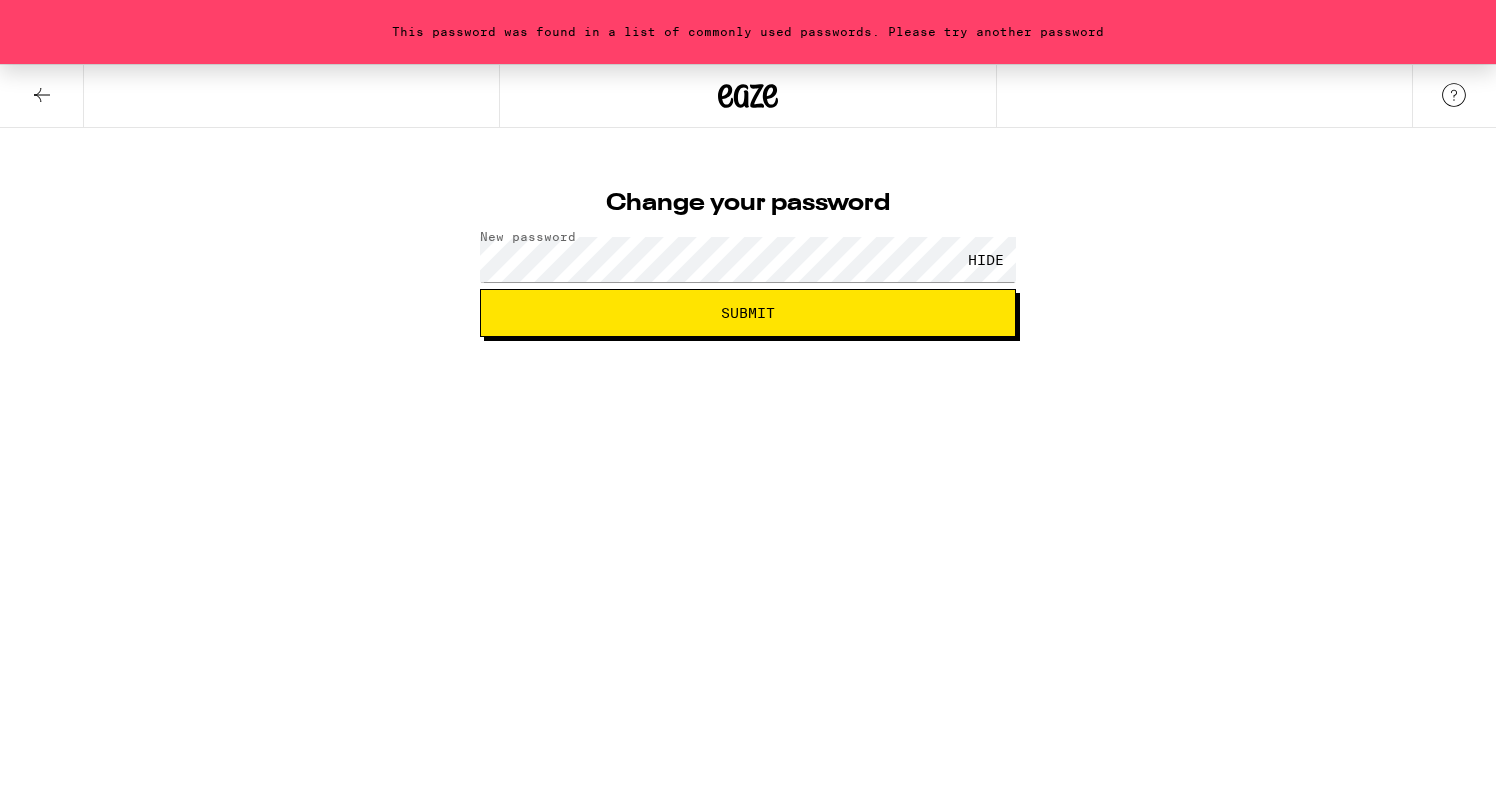 click on "Submit" at bounding box center [748, 313] 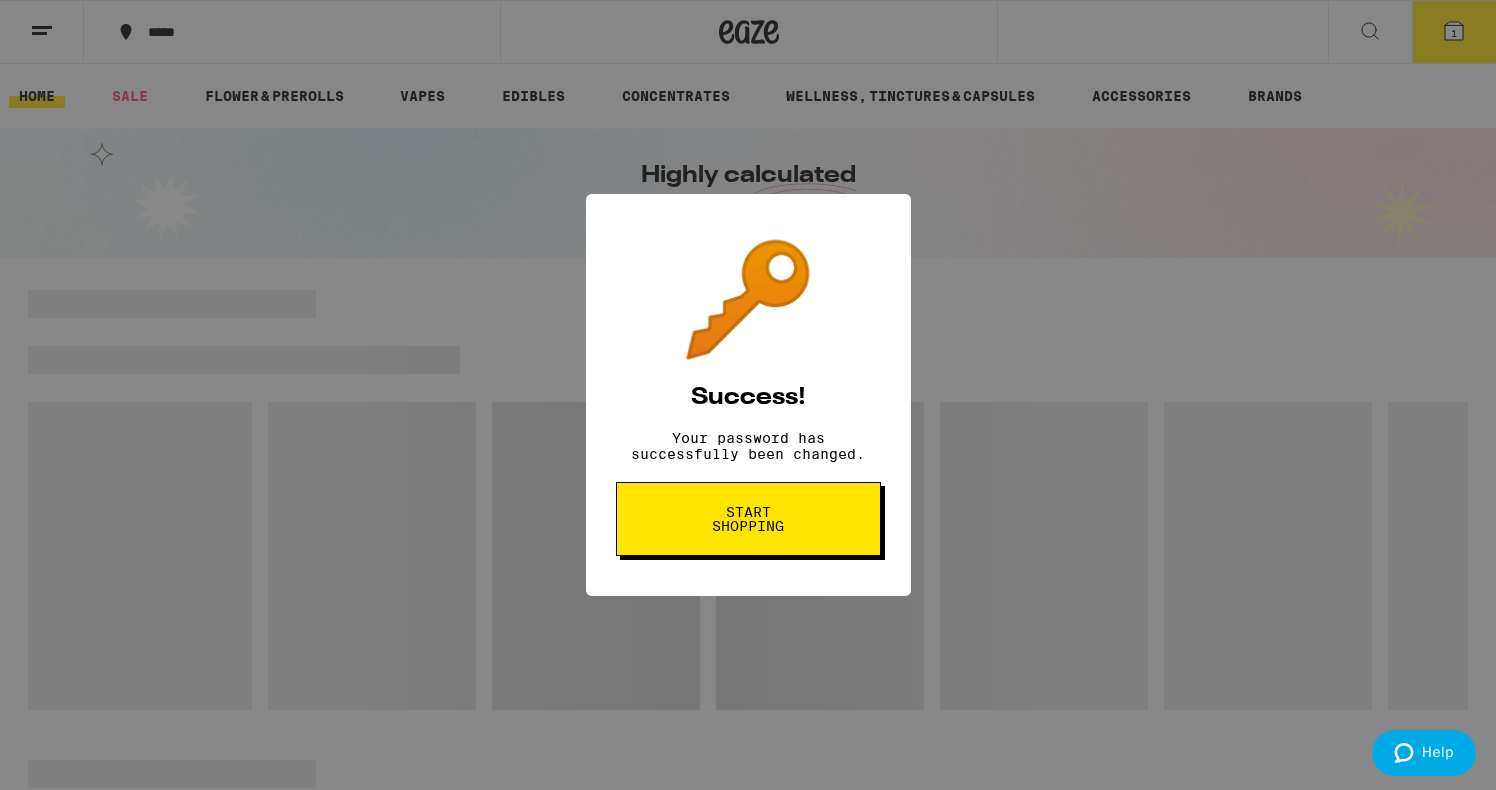 click on "Start shopping" at bounding box center [748, 519] 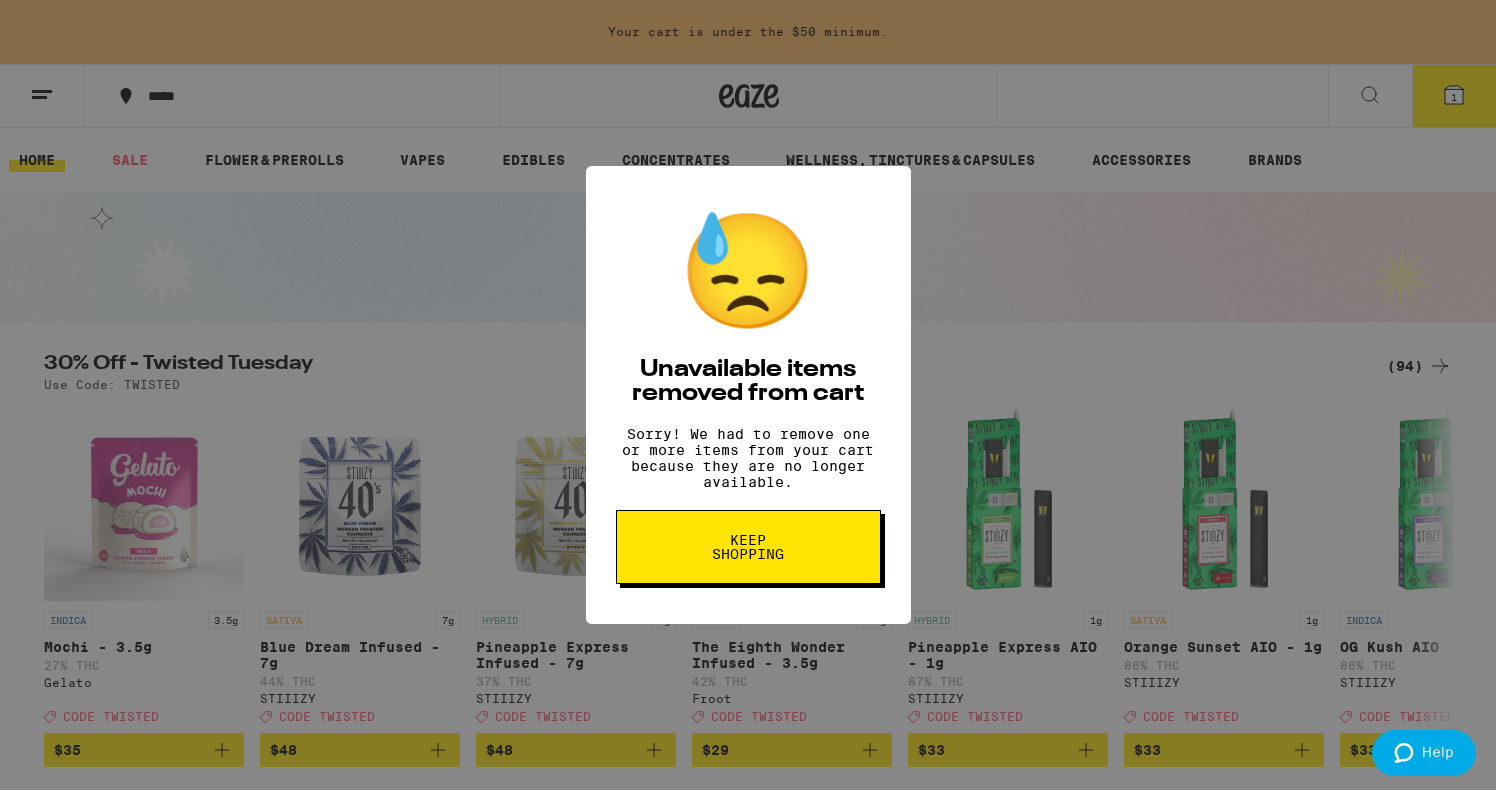 click on "Keep Shopping" at bounding box center [748, 547] 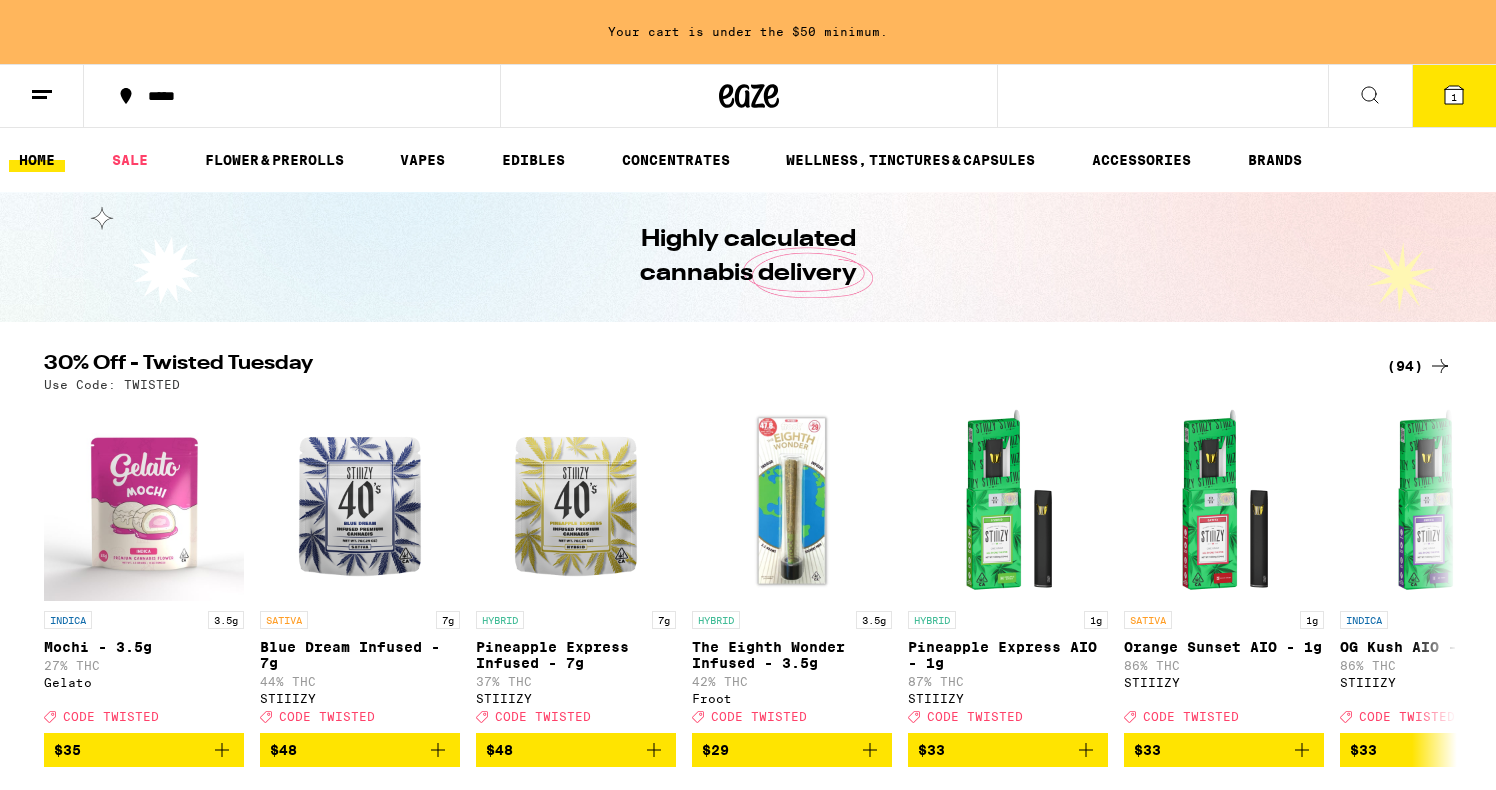 scroll, scrollTop: 0, scrollLeft: 0, axis: both 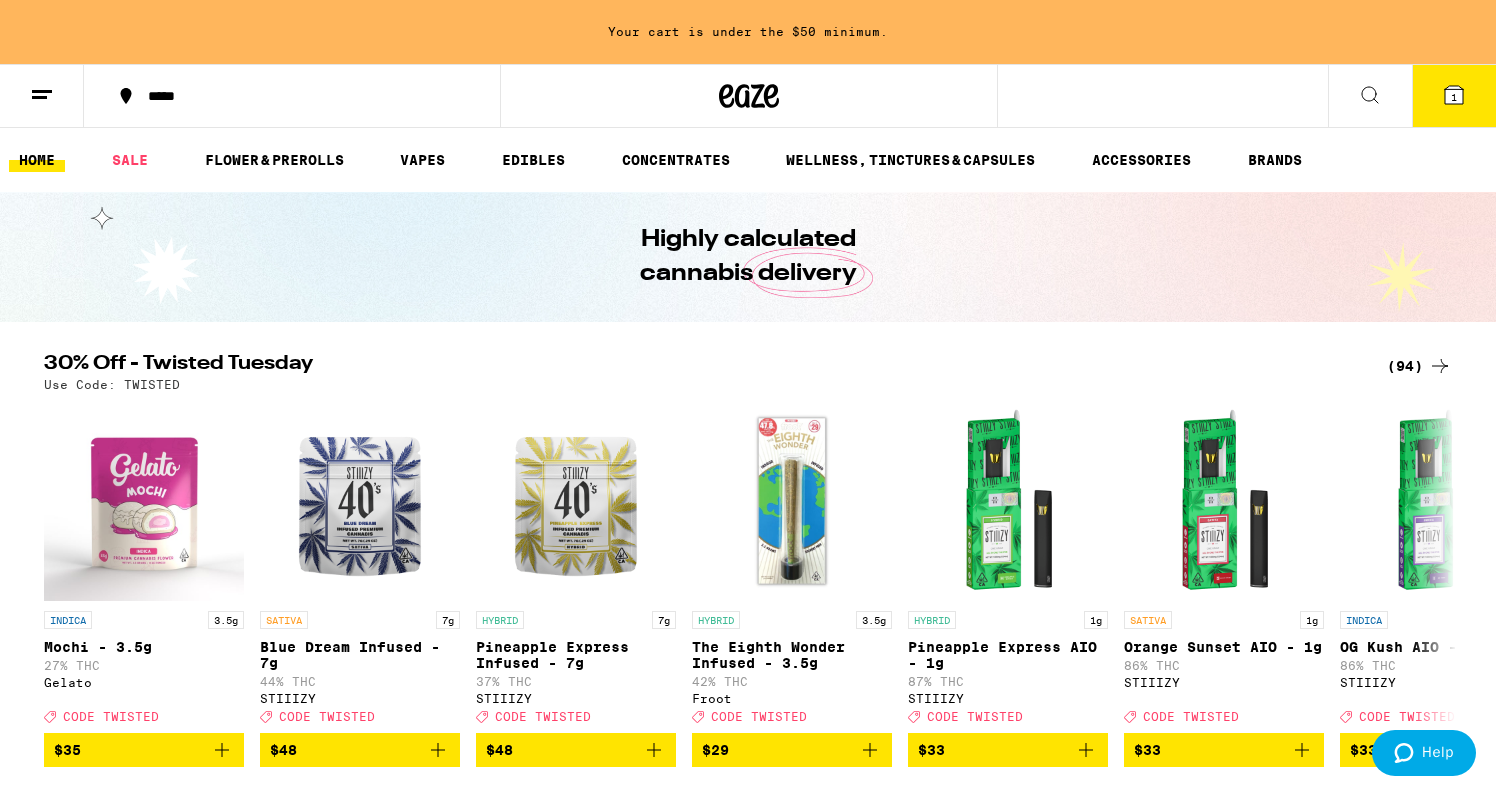 click 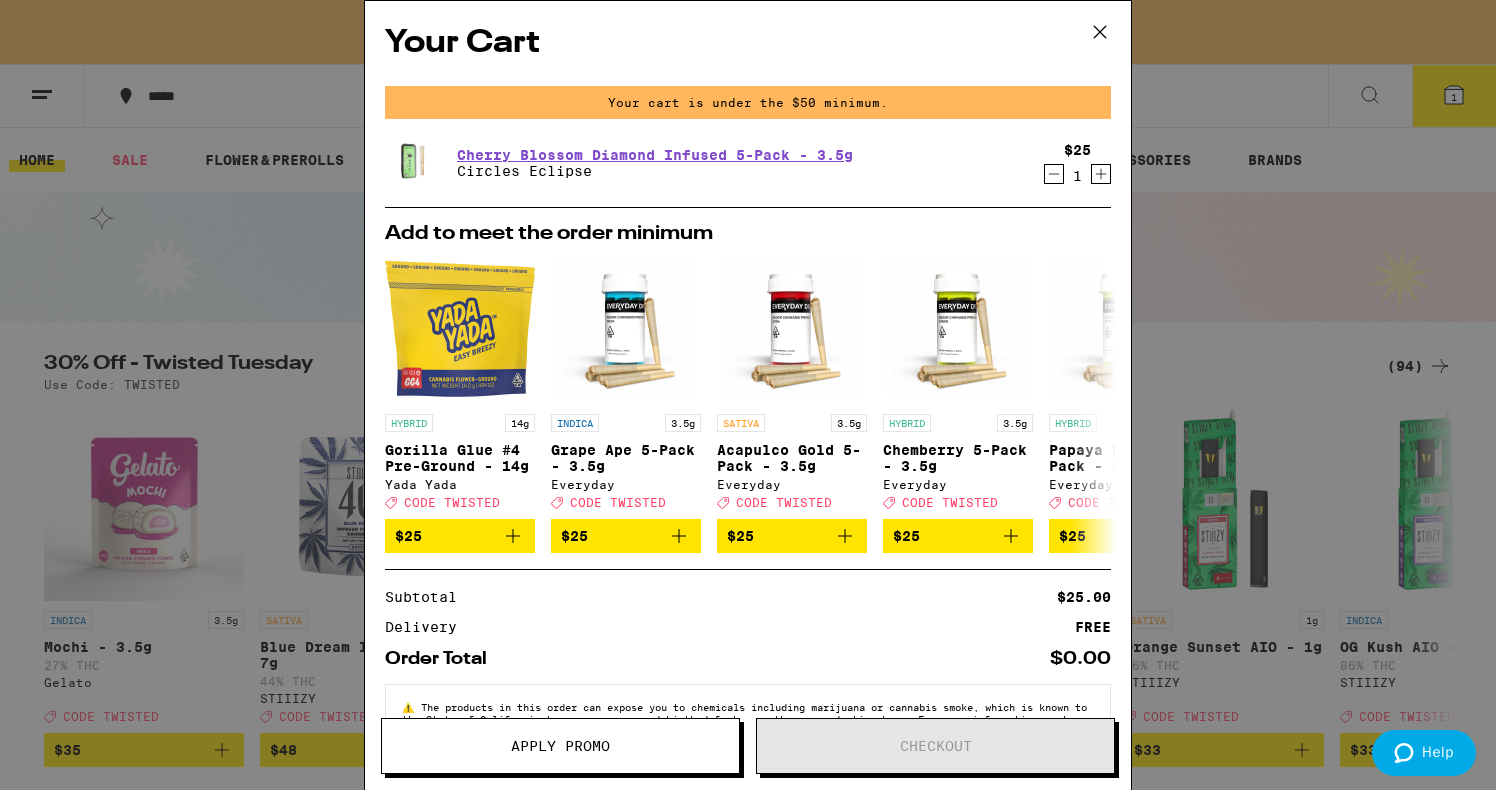 click 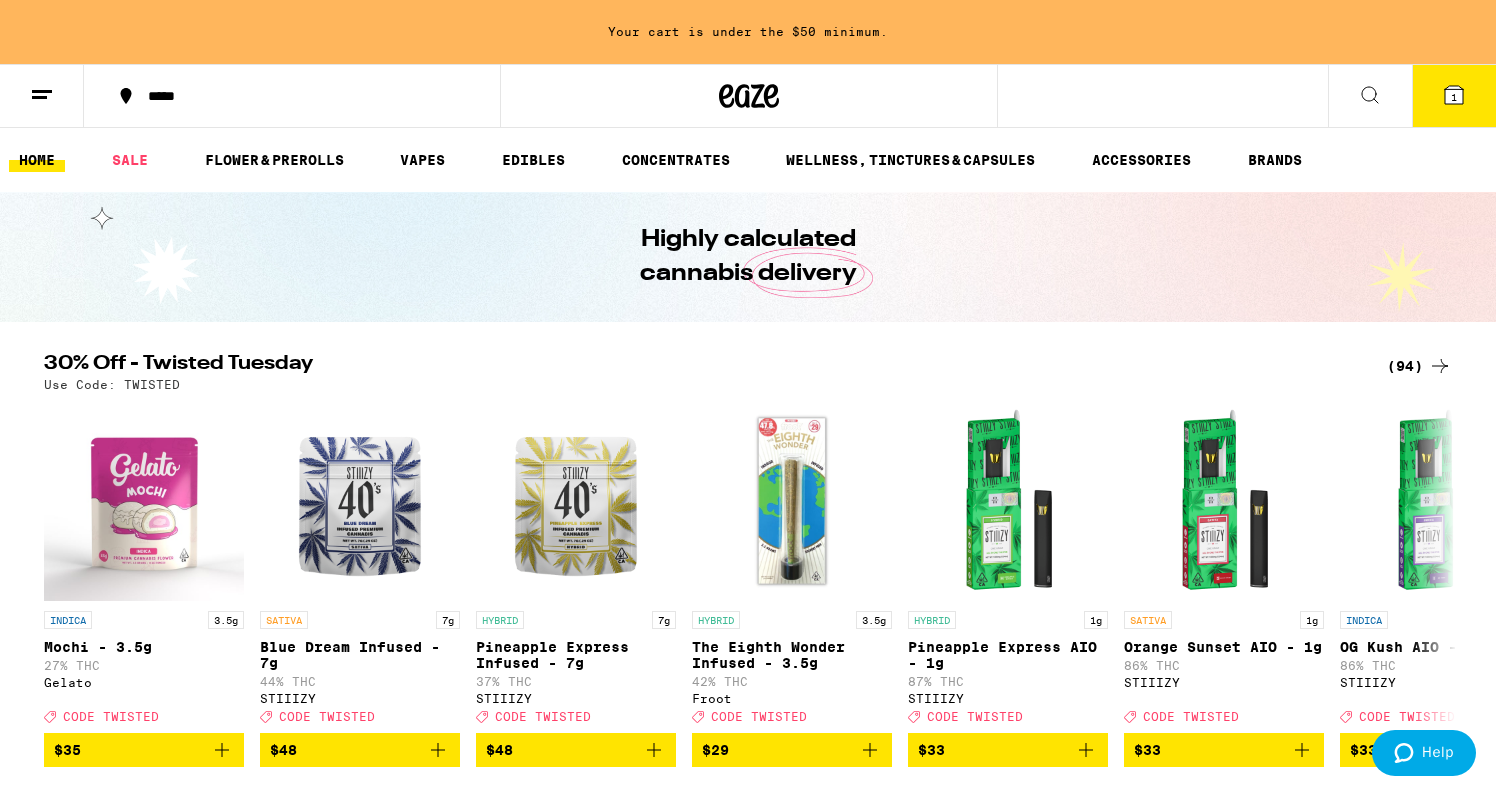 click 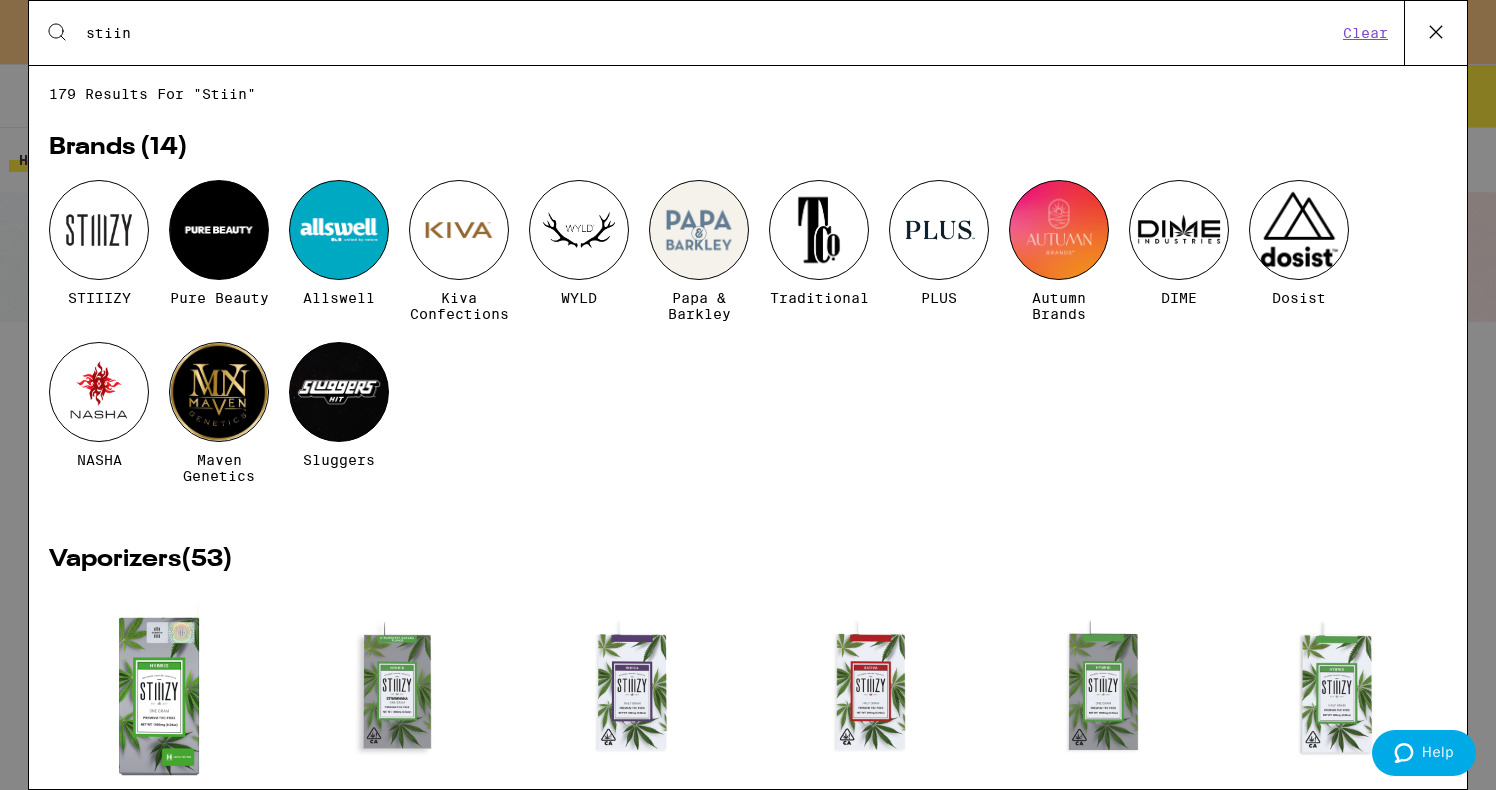 type on "stiin" 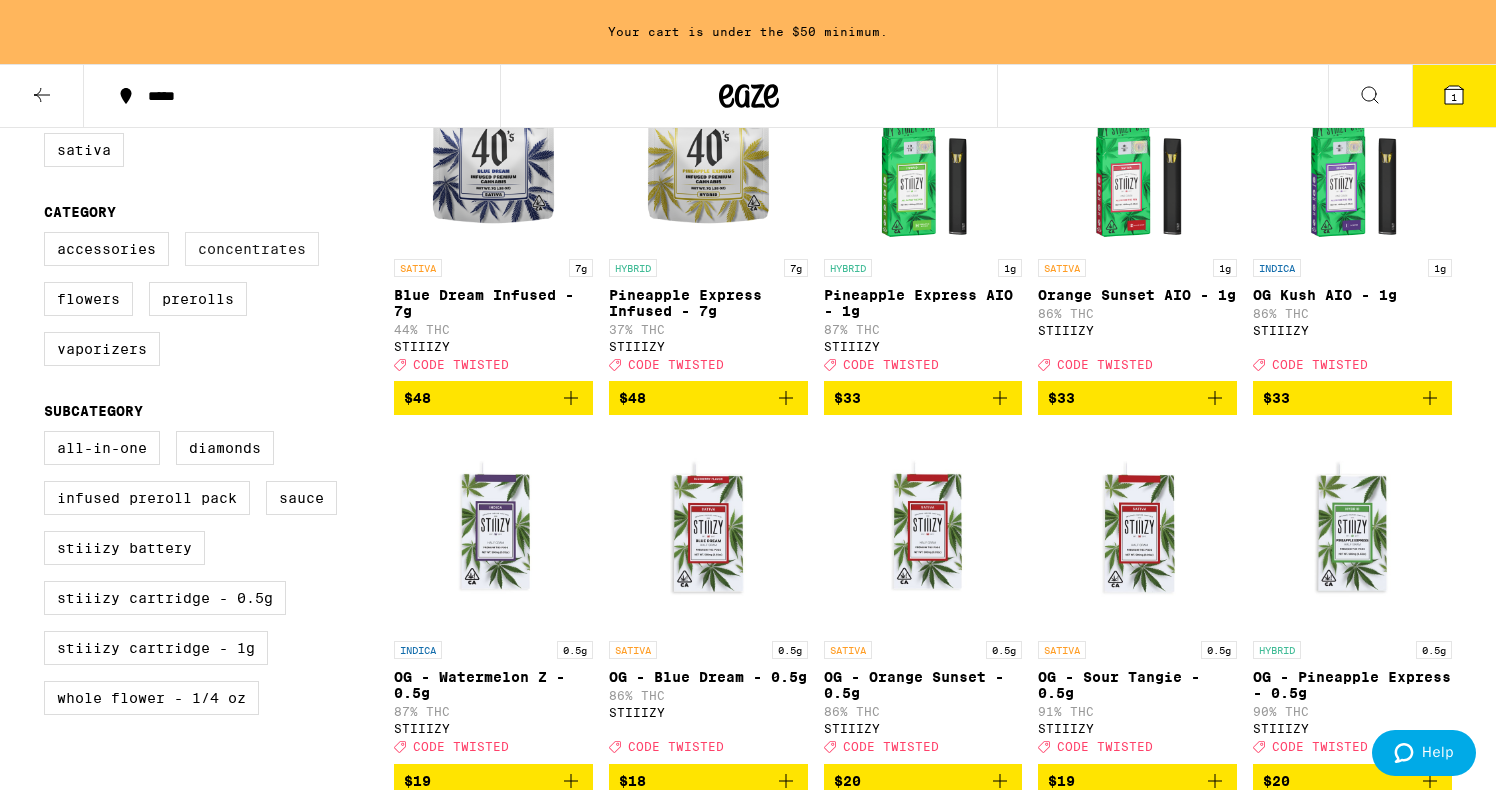 scroll, scrollTop: 664, scrollLeft: 0, axis: vertical 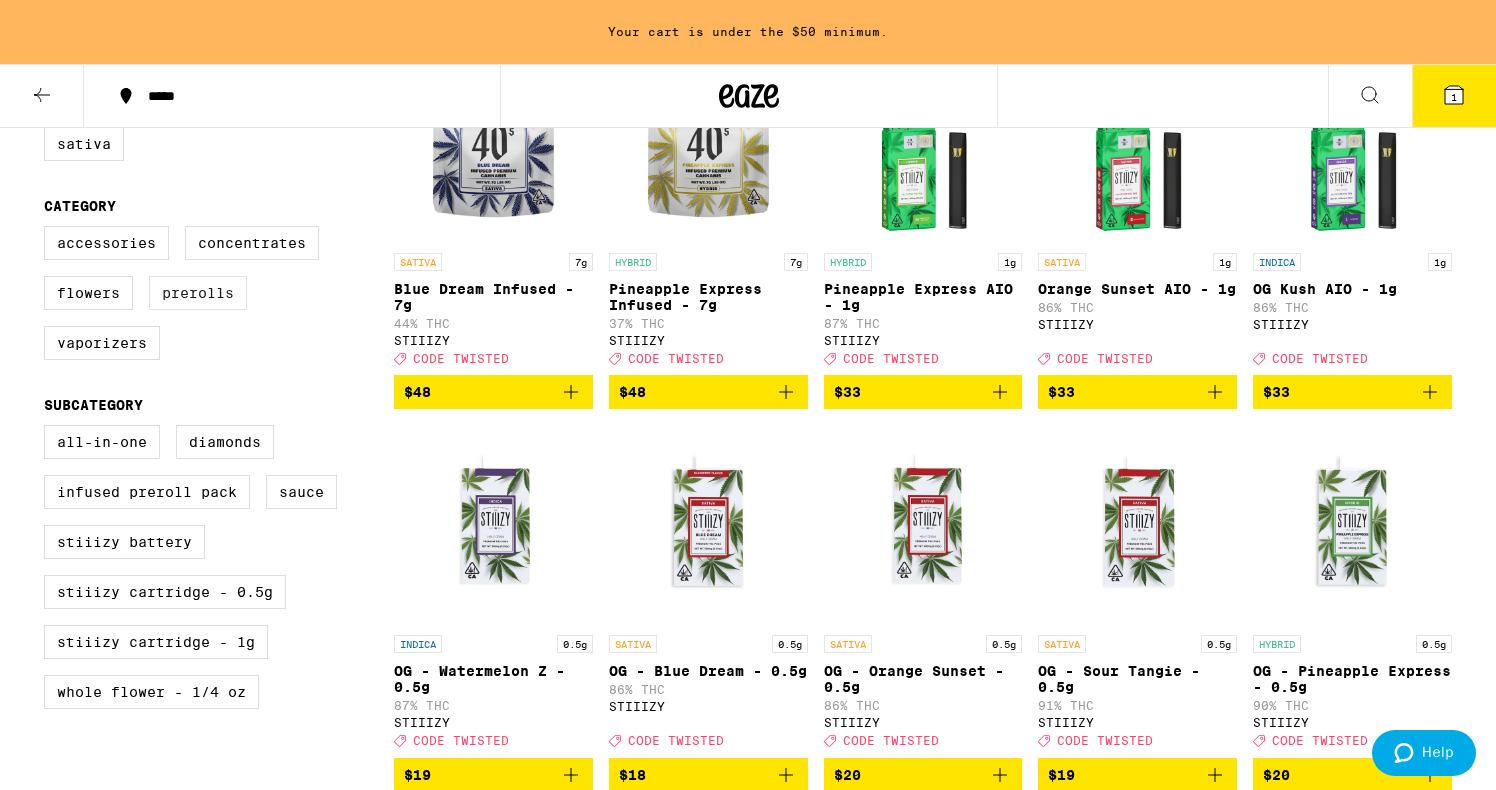 click on "Prerolls" at bounding box center [198, 293] 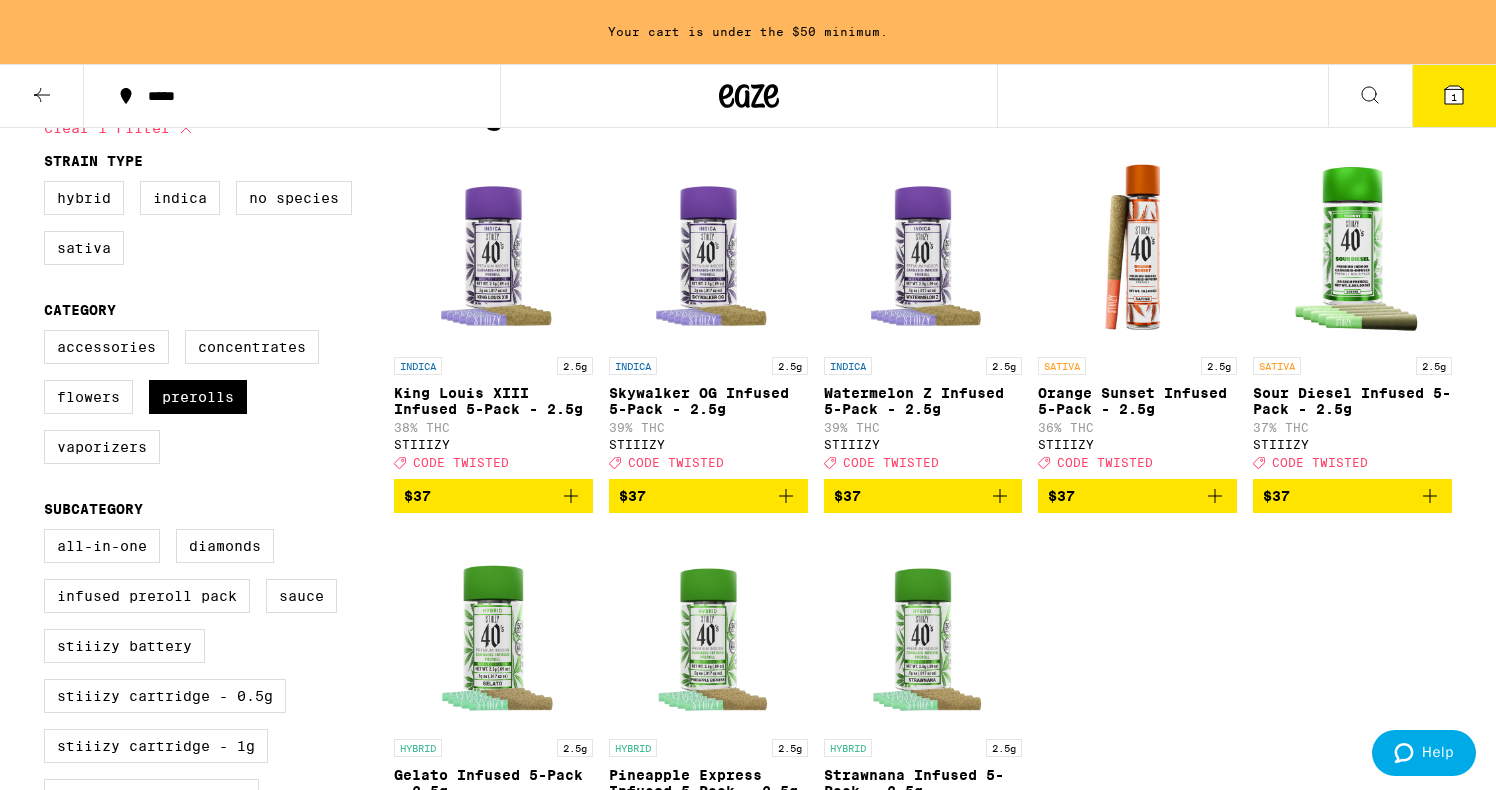 scroll, scrollTop: 541, scrollLeft: 0, axis: vertical 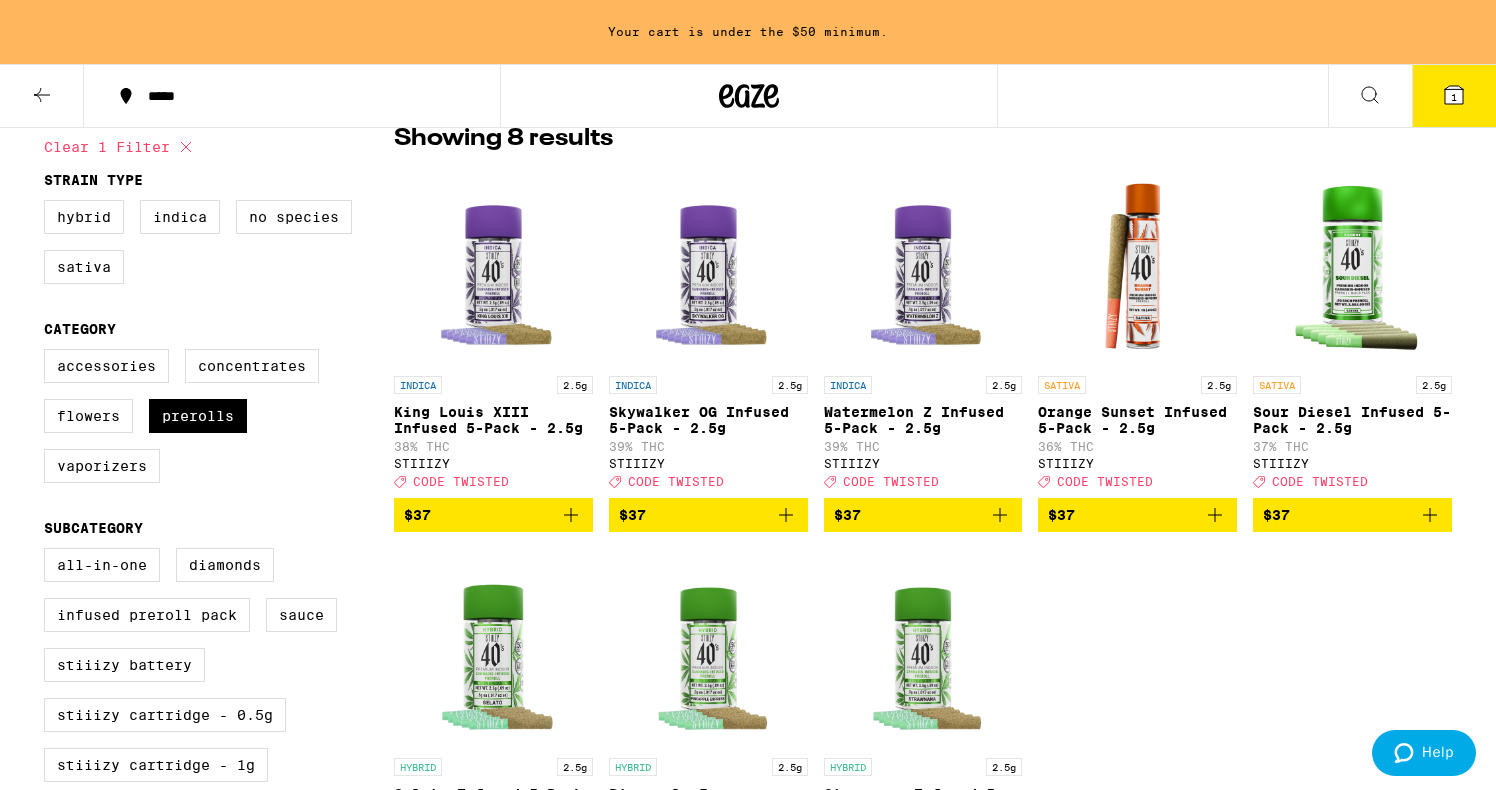 click 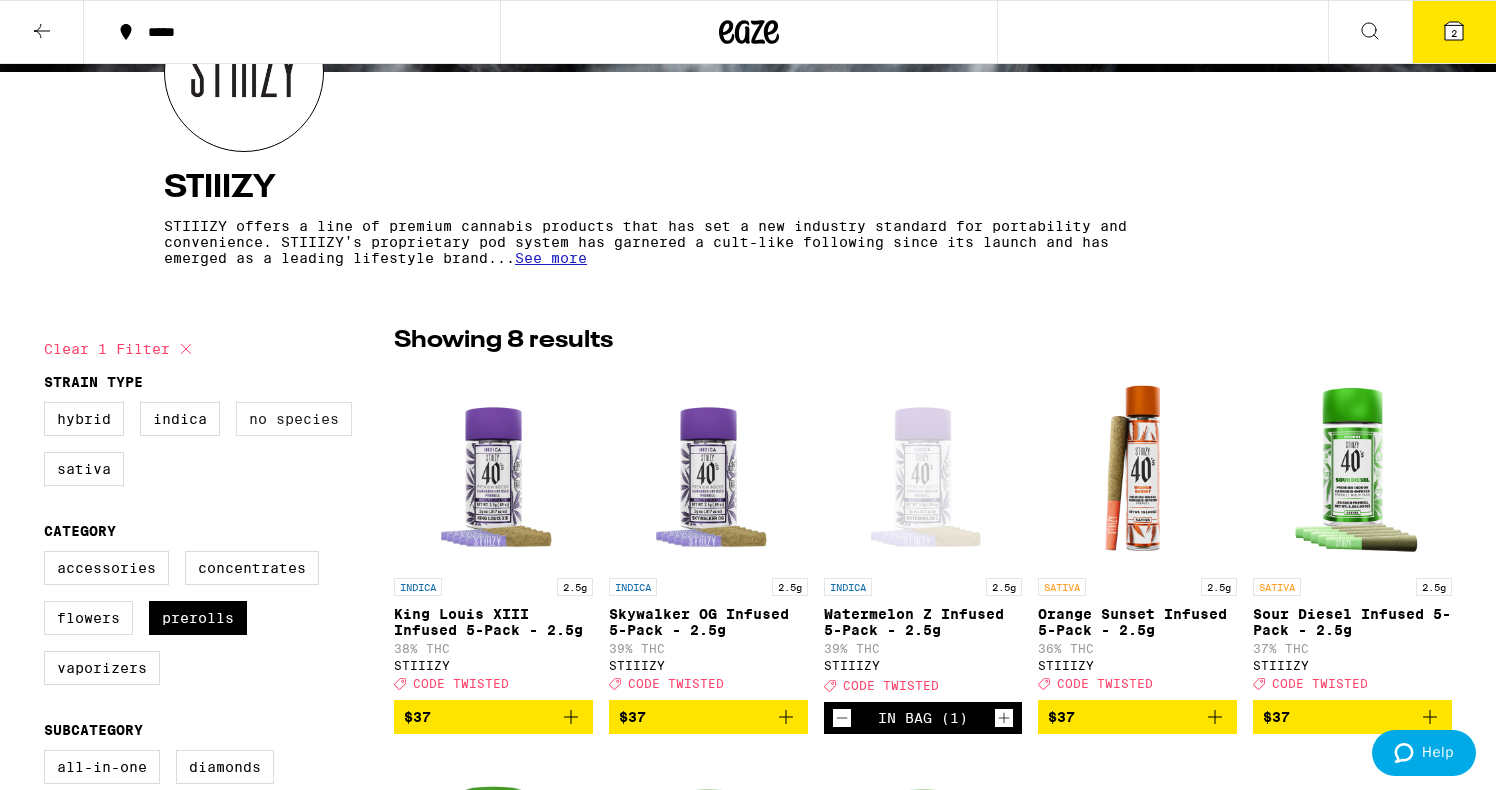 scroll, scrollTop: 0, scrollLeft: 0, axis: both 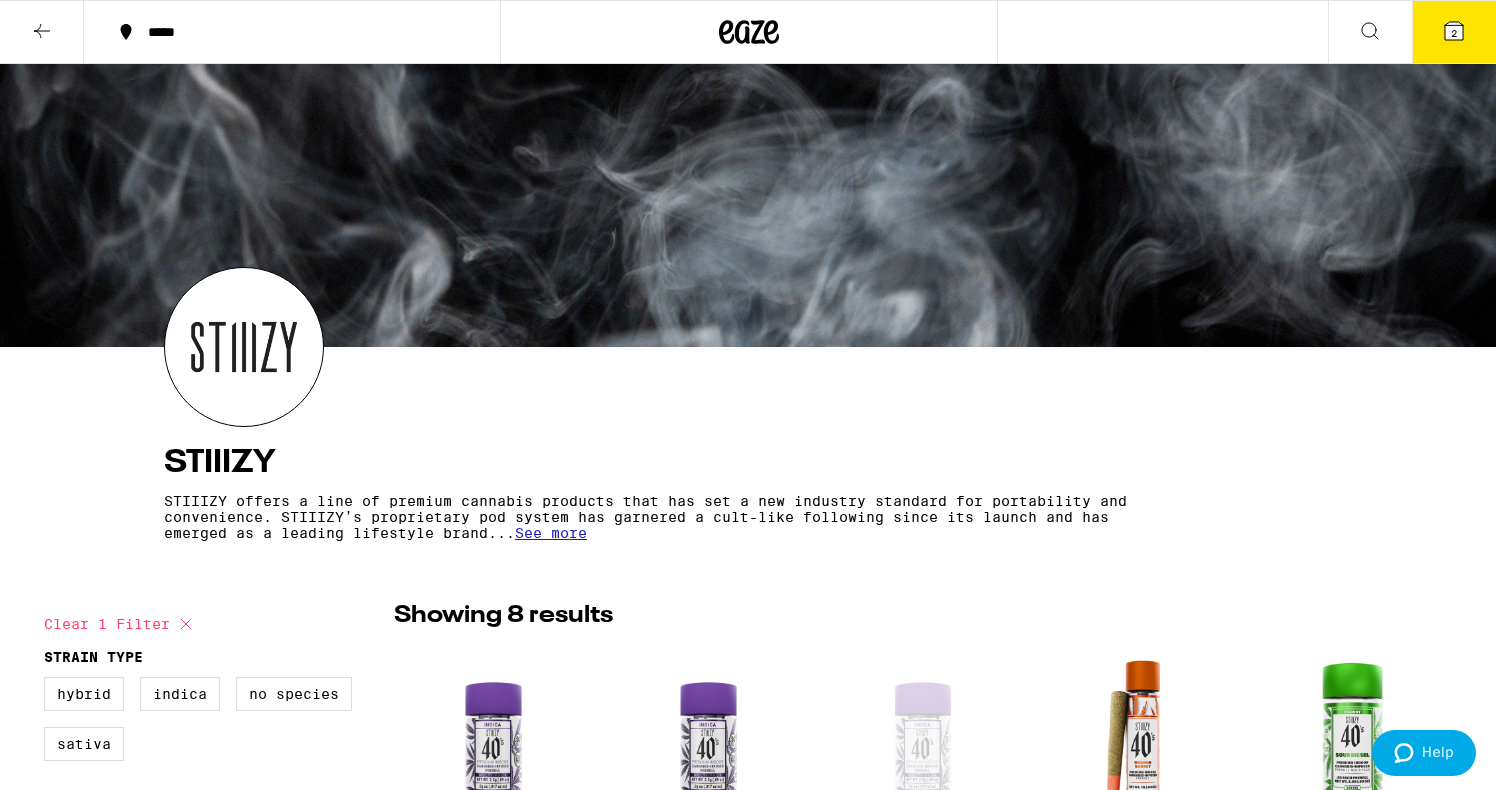 click 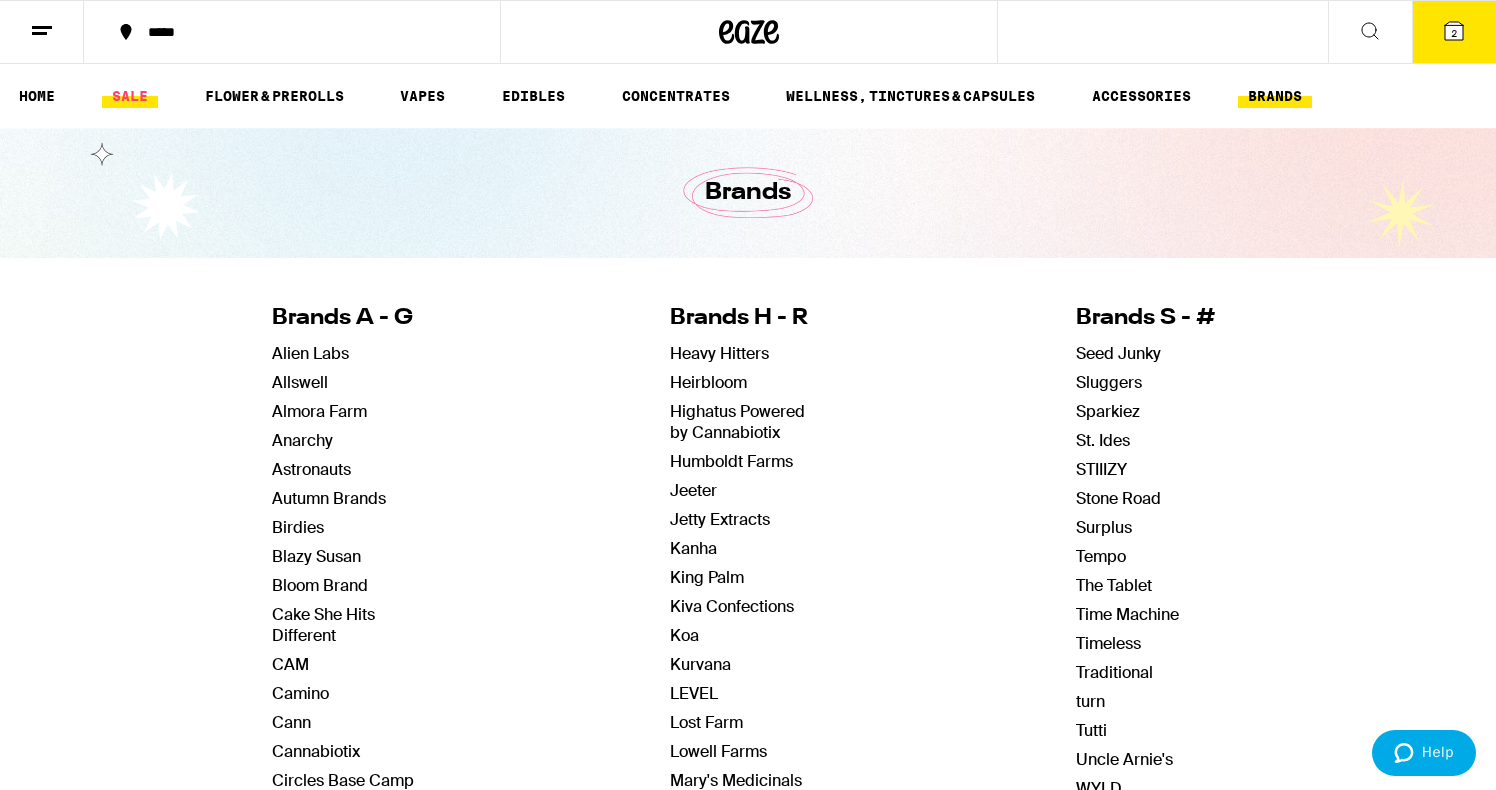 click on "SALE" at bounding box center [130, 96] 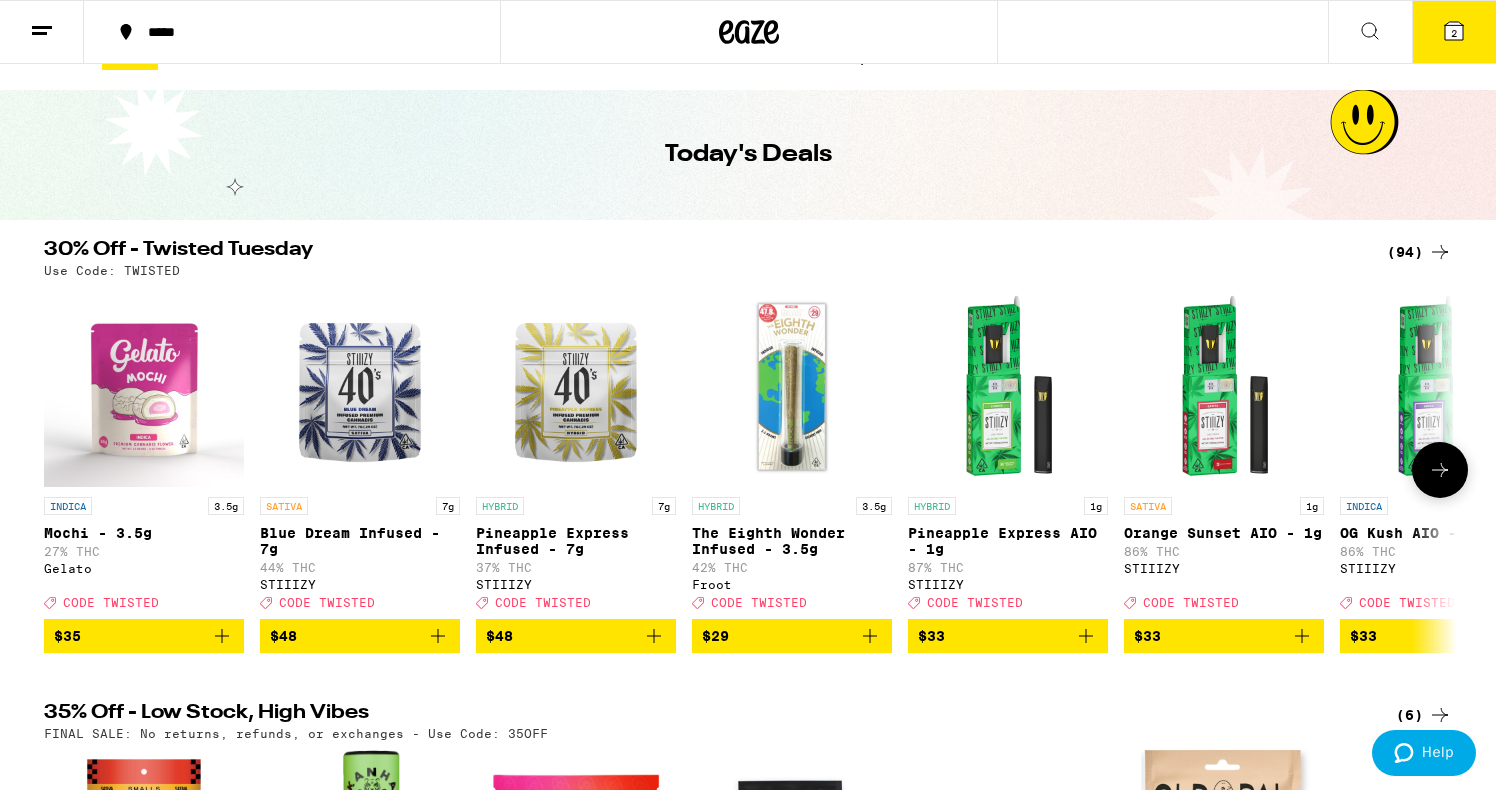 scroll, scrollTop: 0, scrollLeft: 0, axis: both 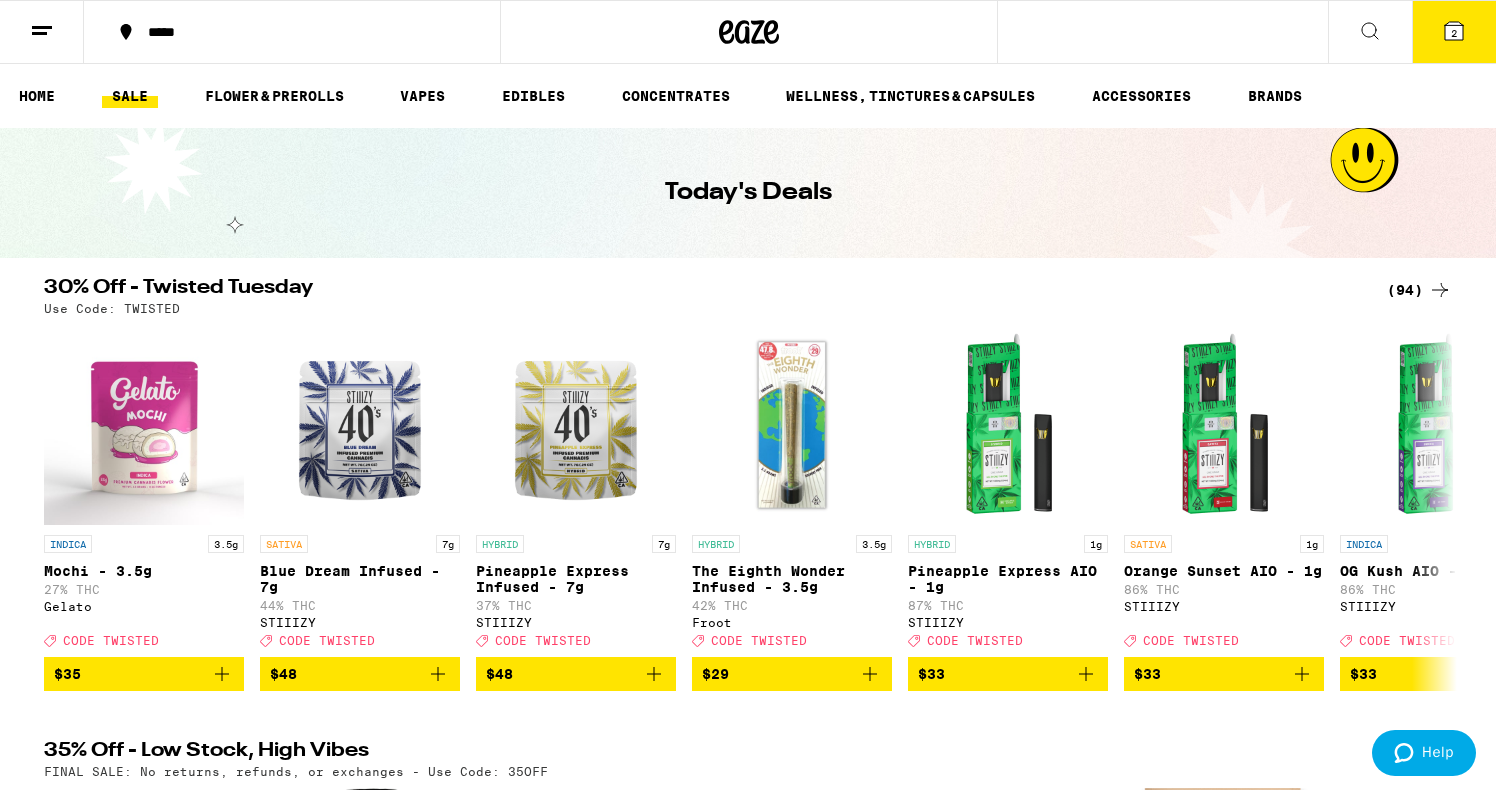 click 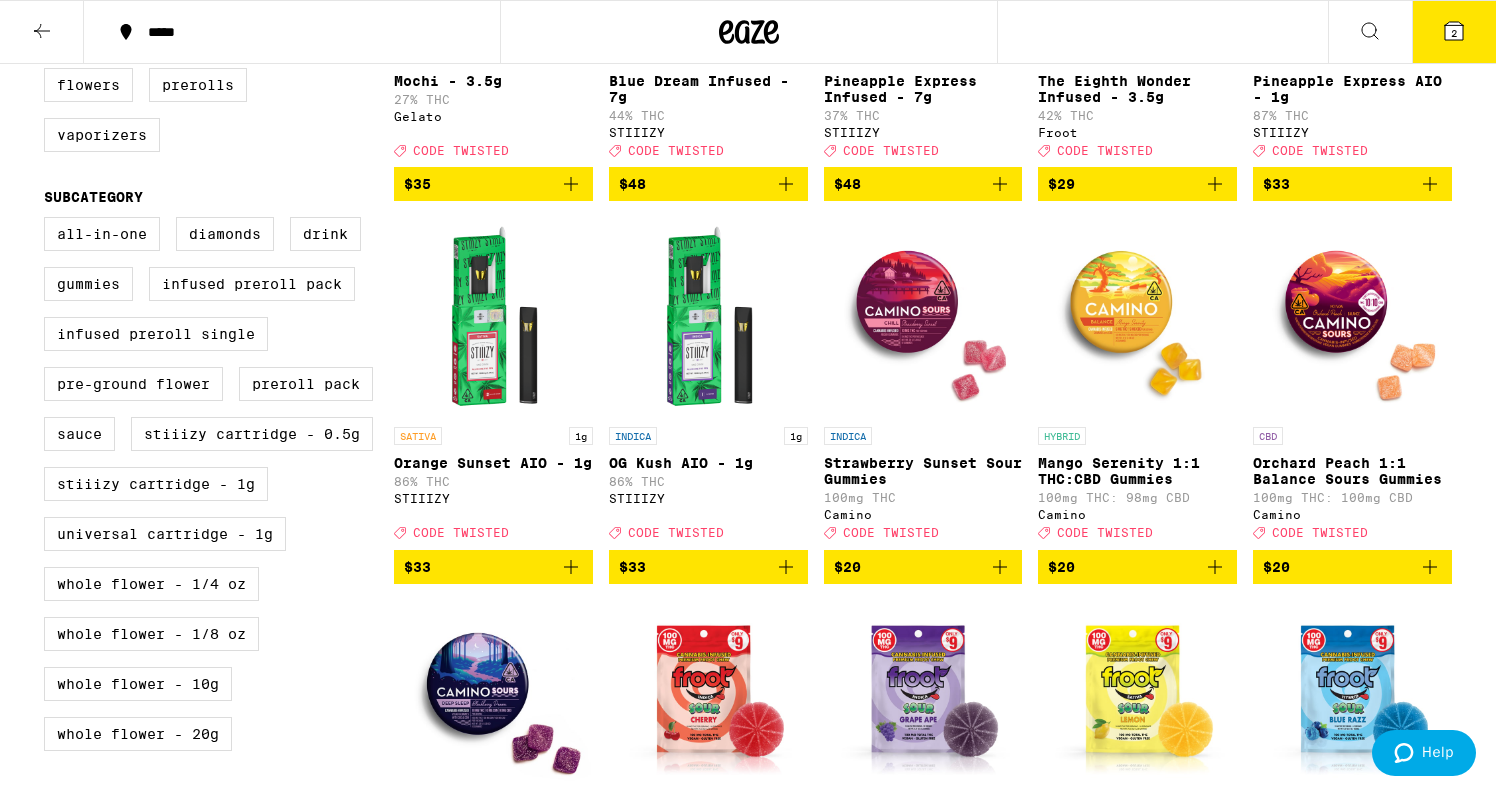 scroll, scrollTop: 450, scrollLeft: 0, axis: vertical 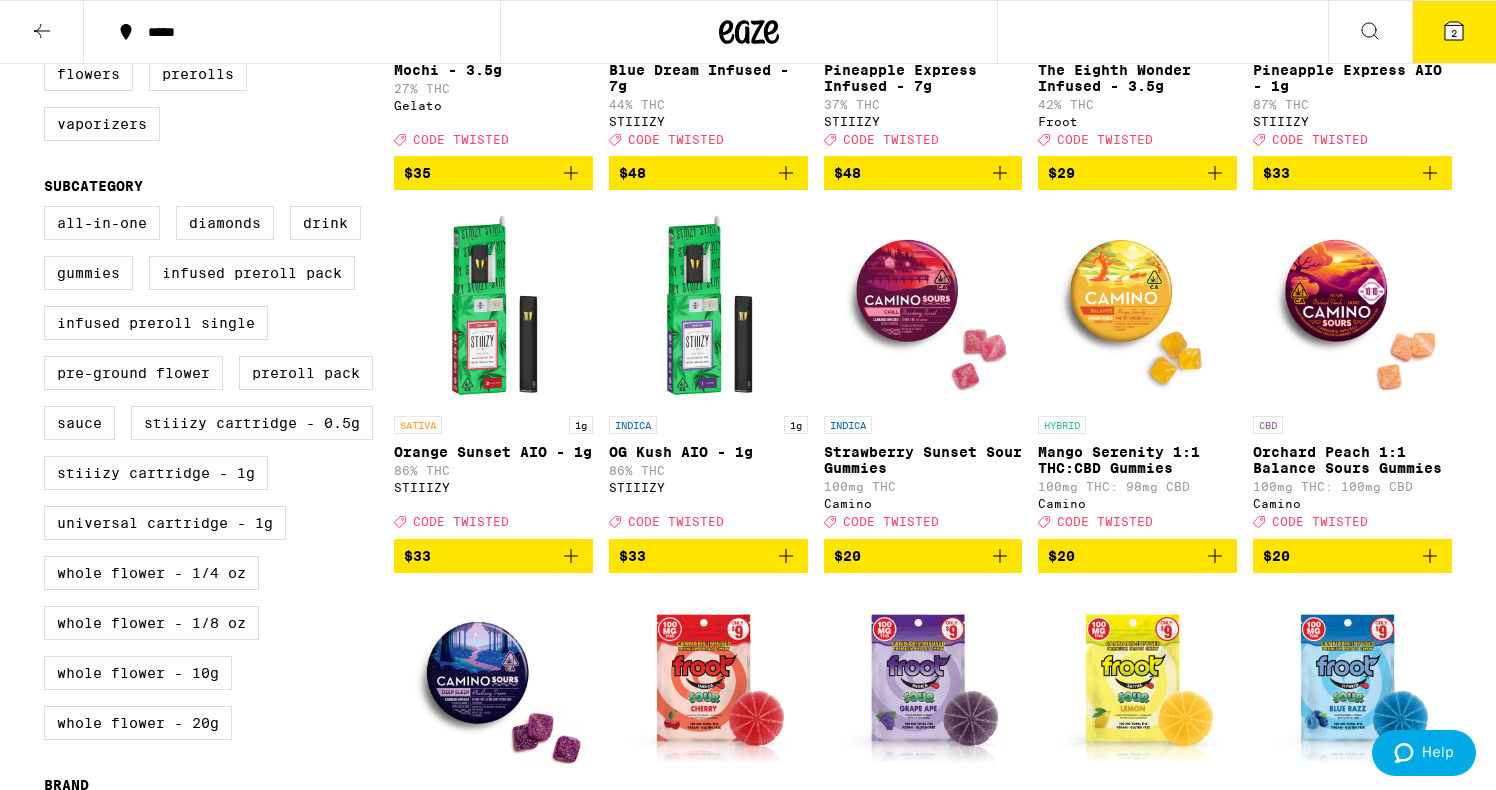 click 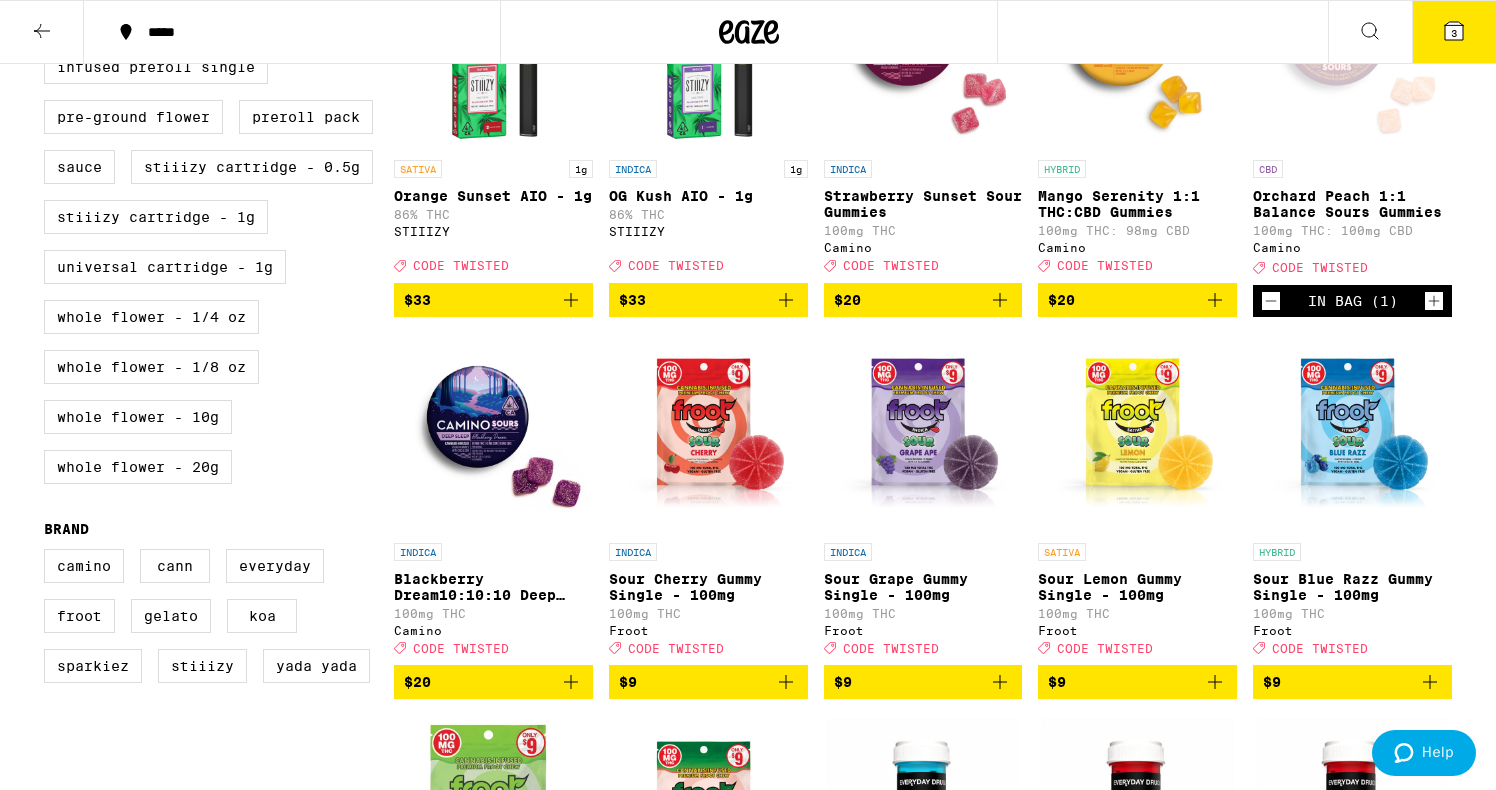 scroll, scrollTop: 743, scrollLeft: 0, axis: vertical 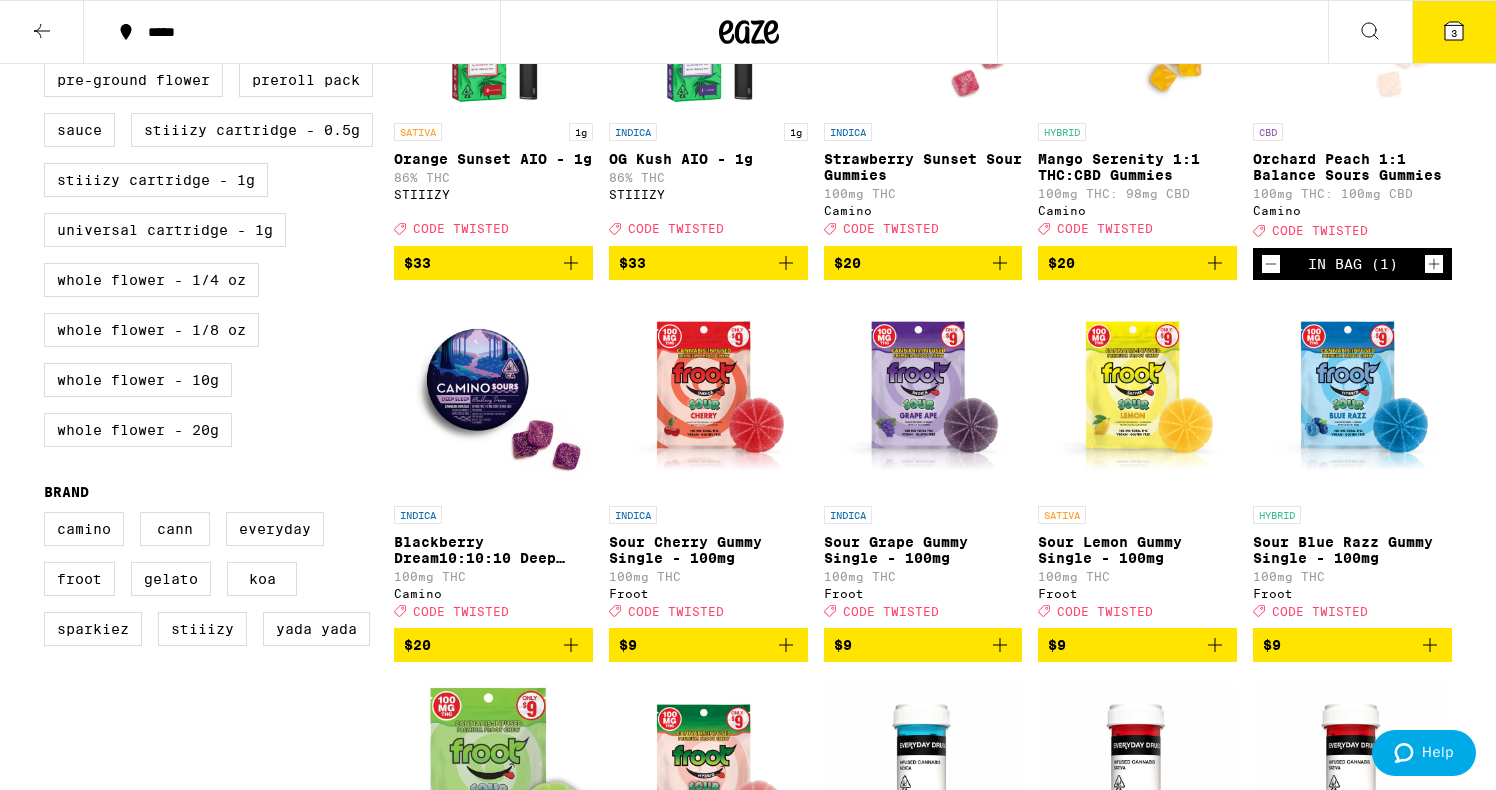 click 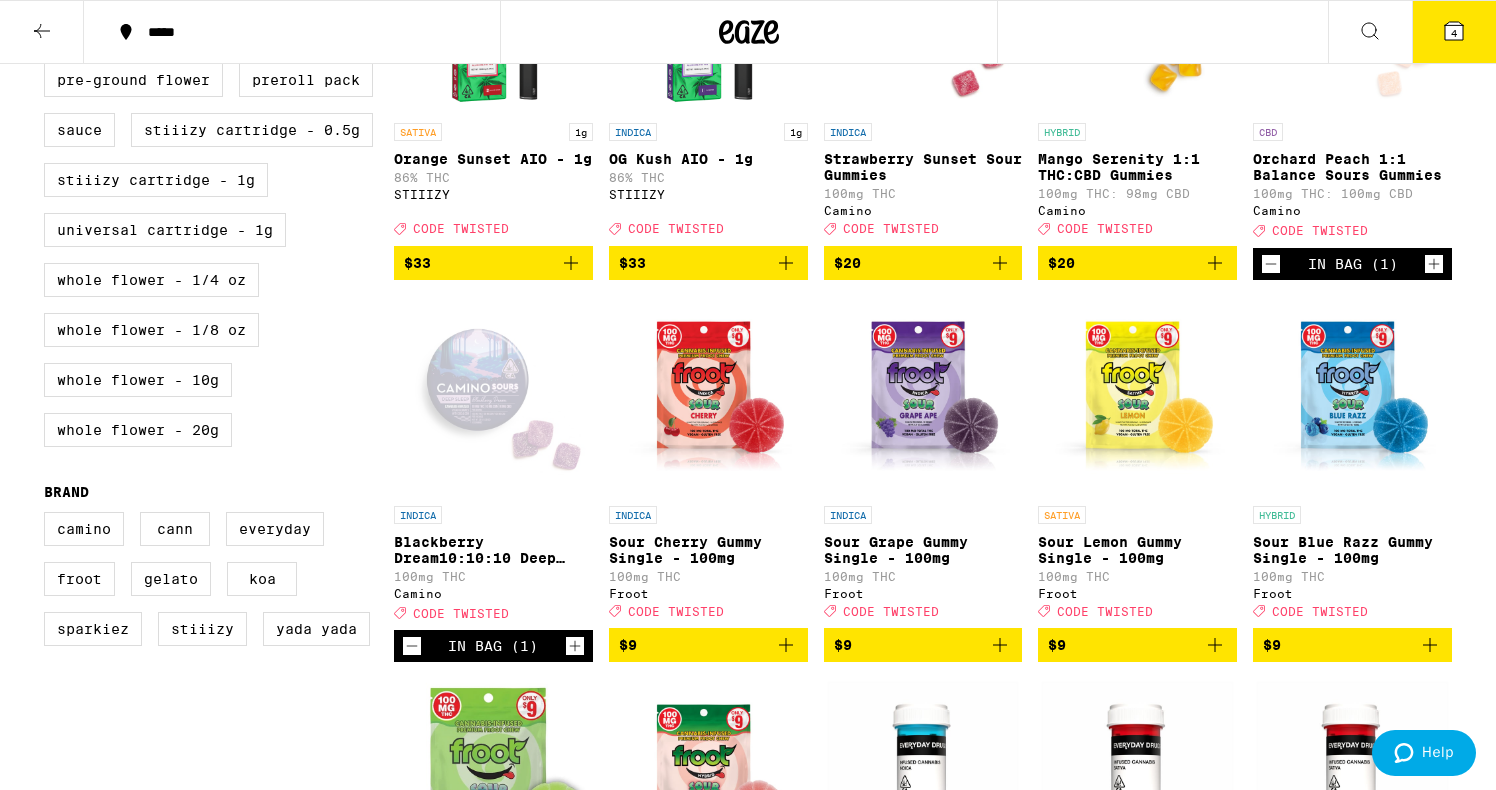 click 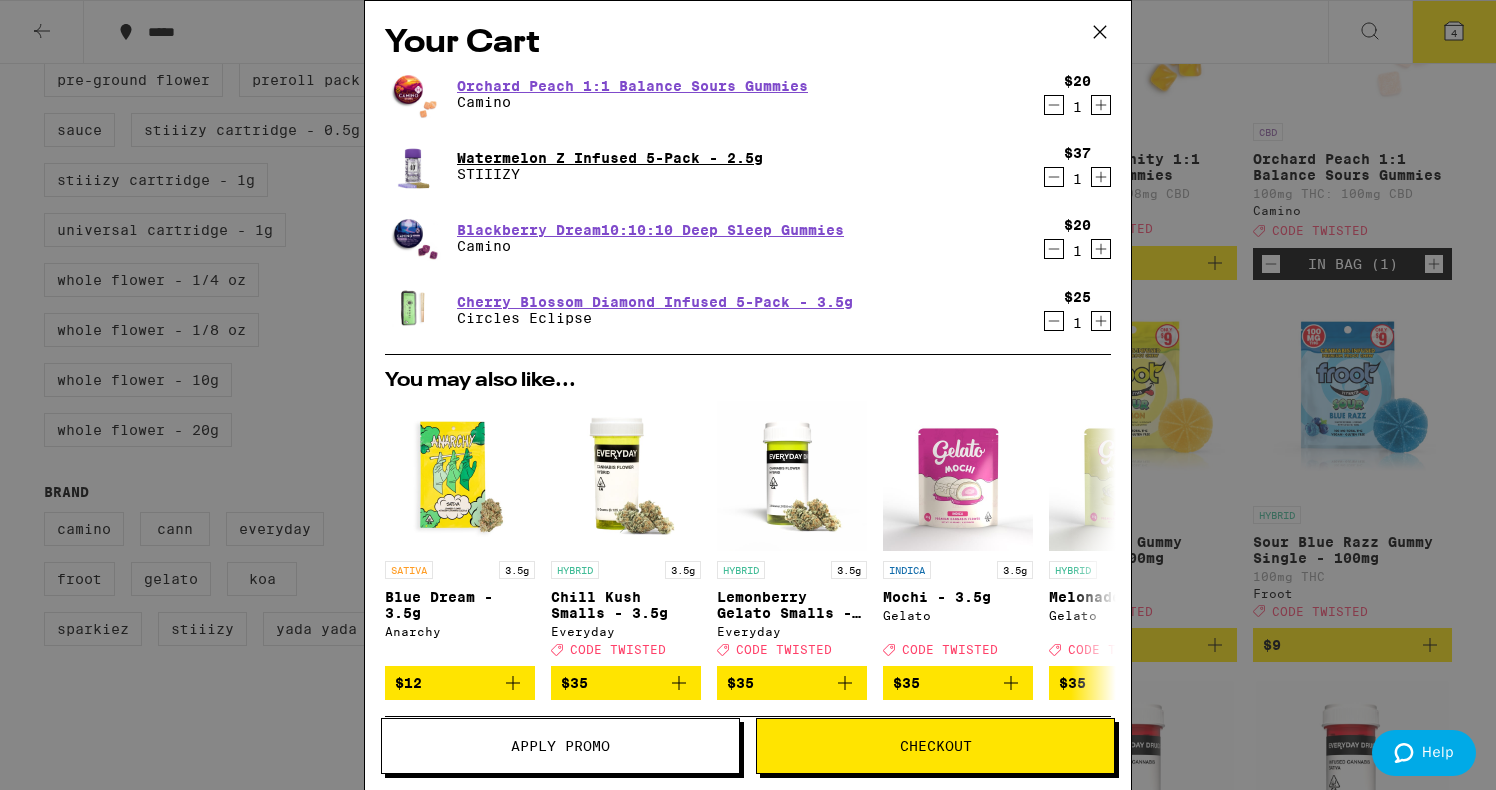 click on "Watermelon Z Infused 5-Pack - 2.5g" at bounding box center [610, 158] 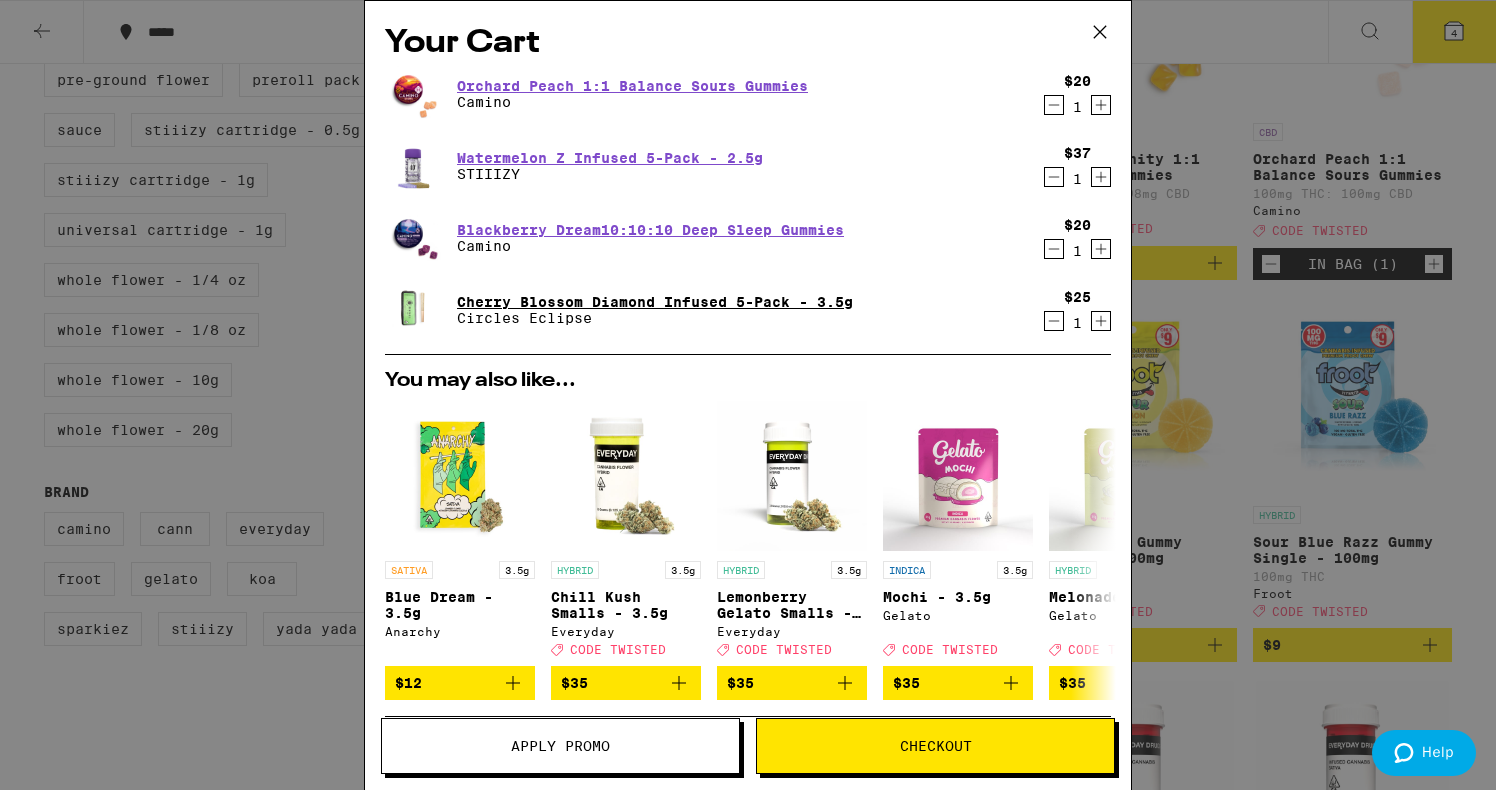 click on "Cherry Blossom Diamond Infused 5-Pack - 3.5g" at bounding box center [655, 302] 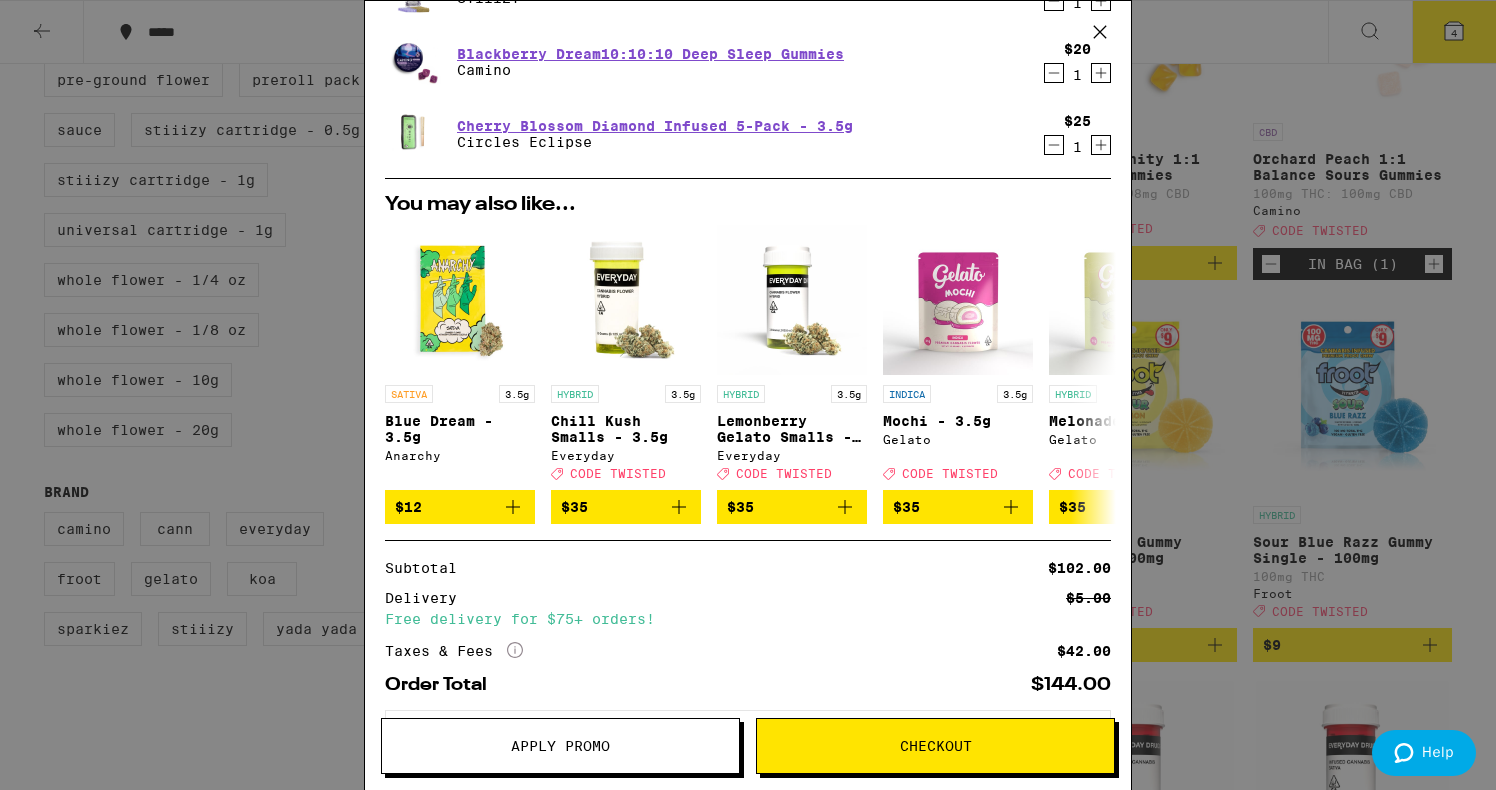 scroll, scrollTop: 175, scrollLeft: 0, axis: vertical 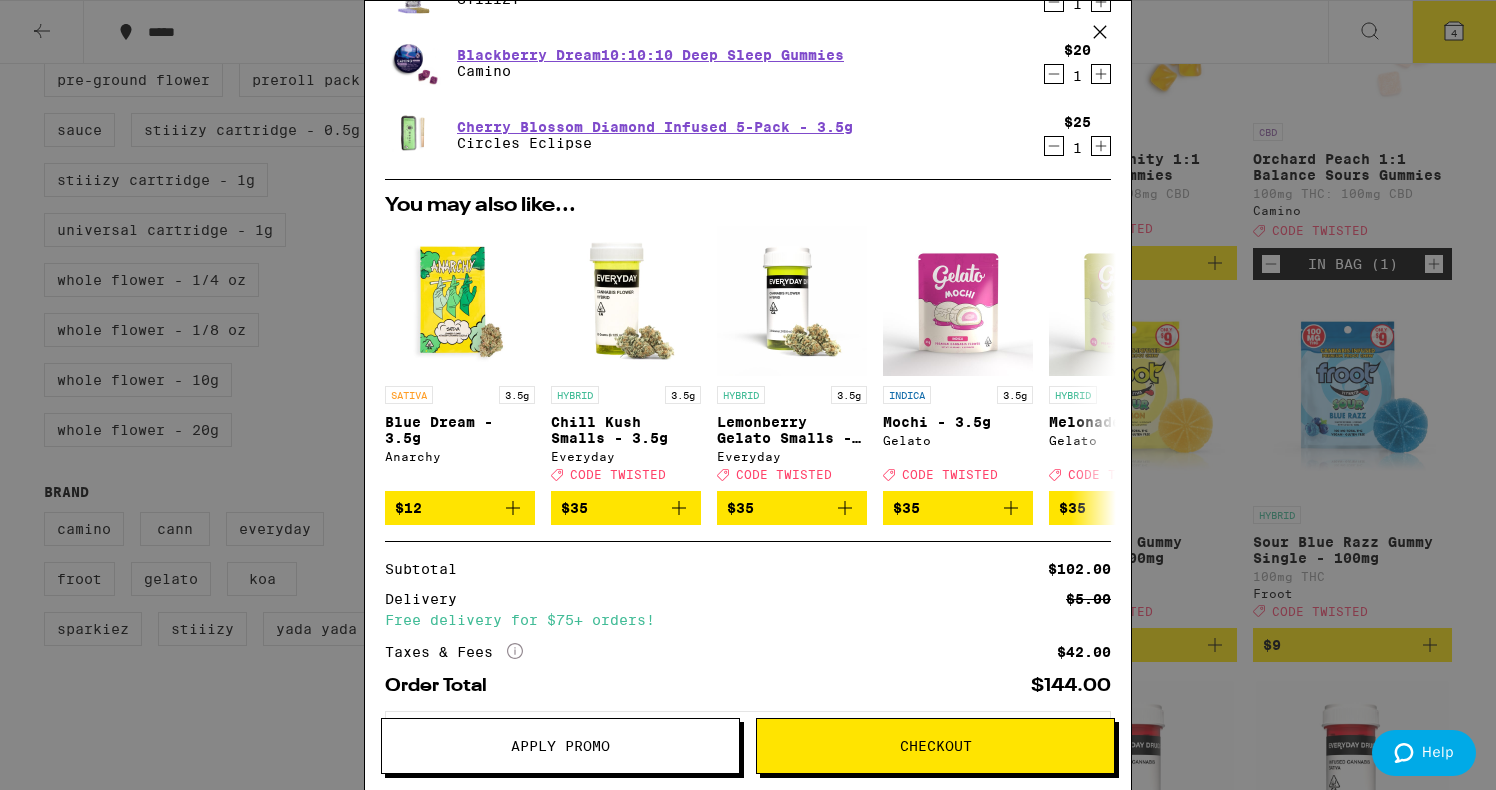 click on "Apply Promo" at bounding box center [560, 746] 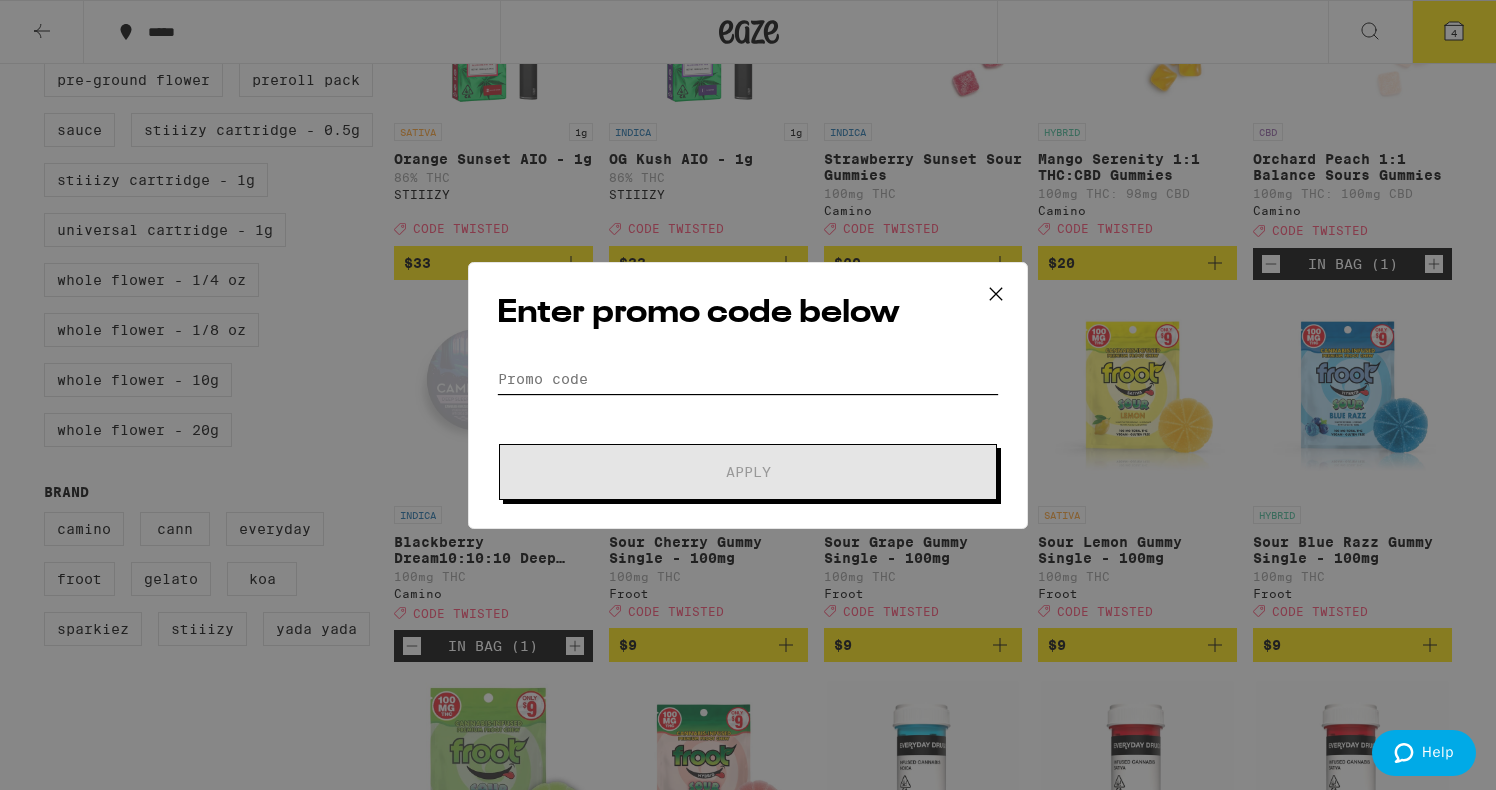 click on "Promo Code" at bounding box center [748, 379] 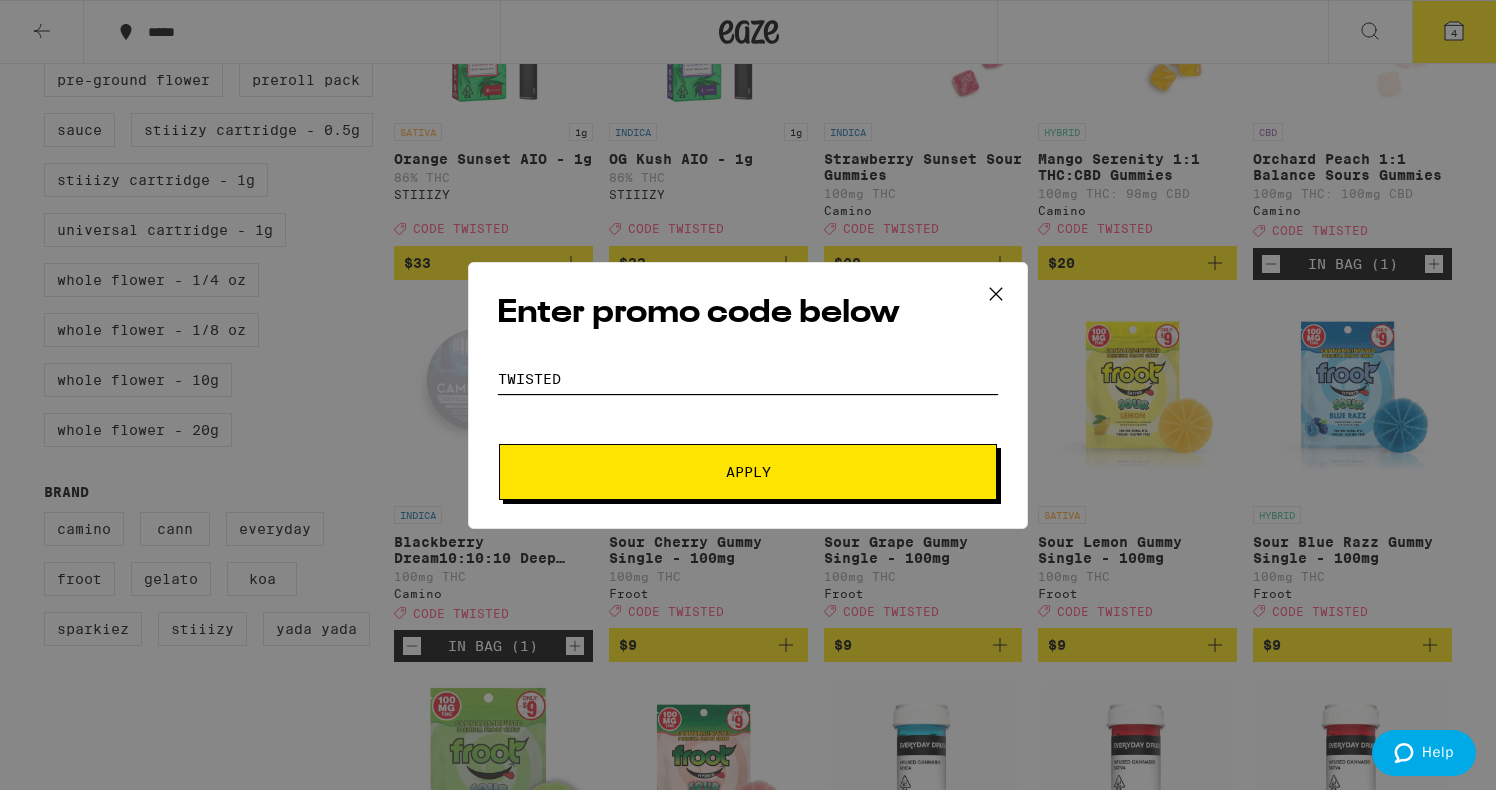 type on "twisted" 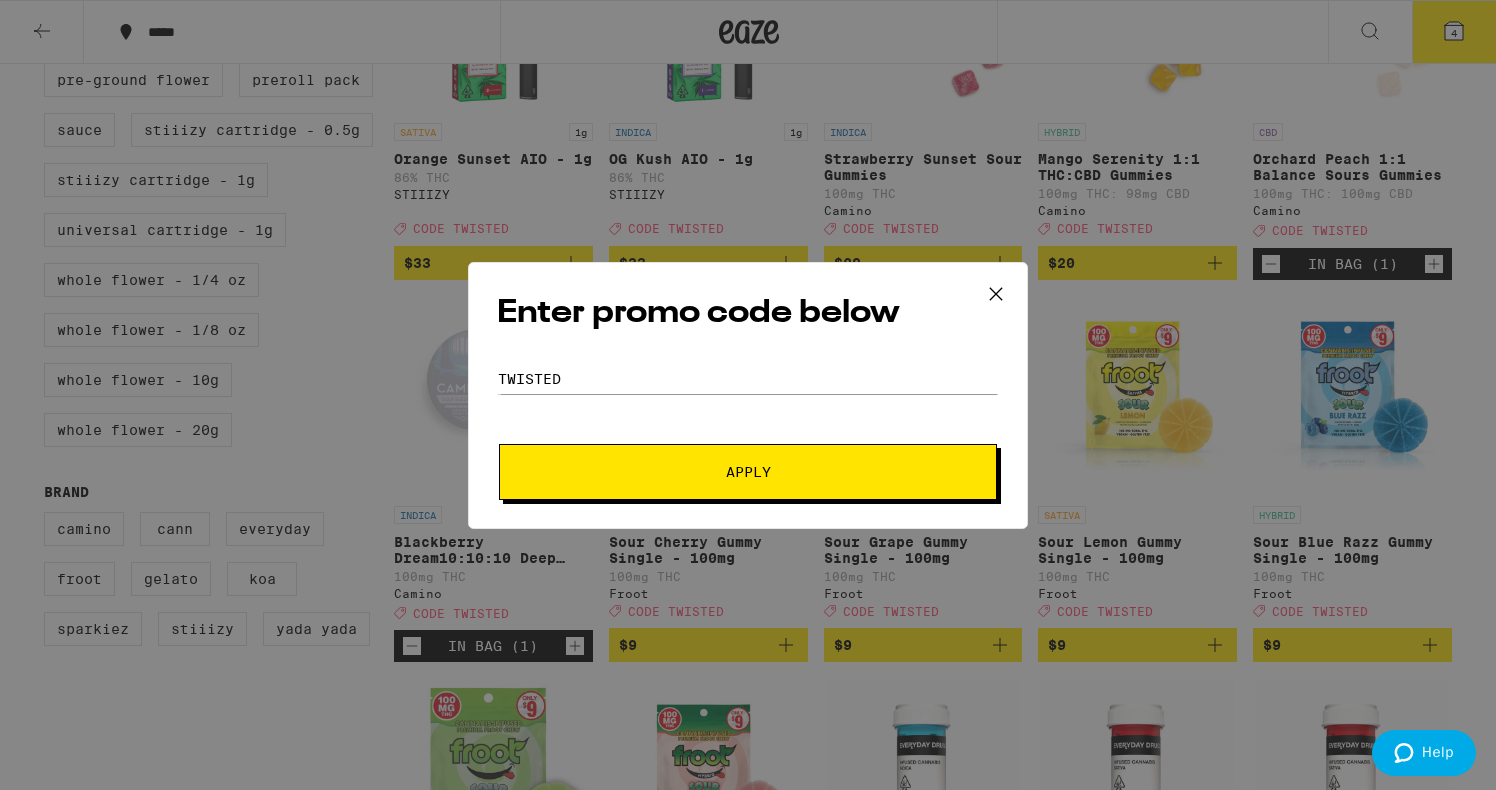 click on "Apply" at bounding box center (748, 472) 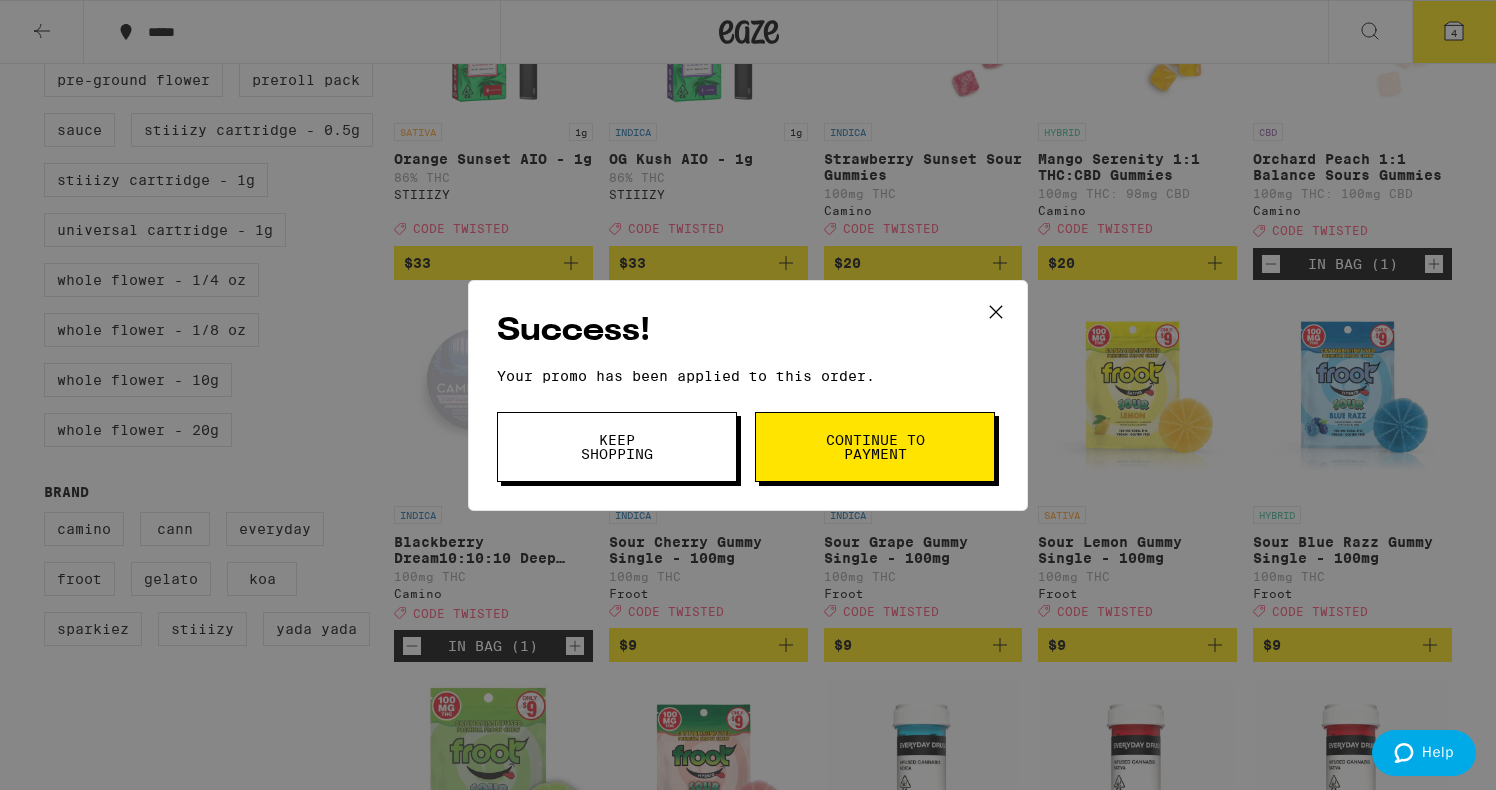 click on "Continue to payment" at bounding box center [875, 447] 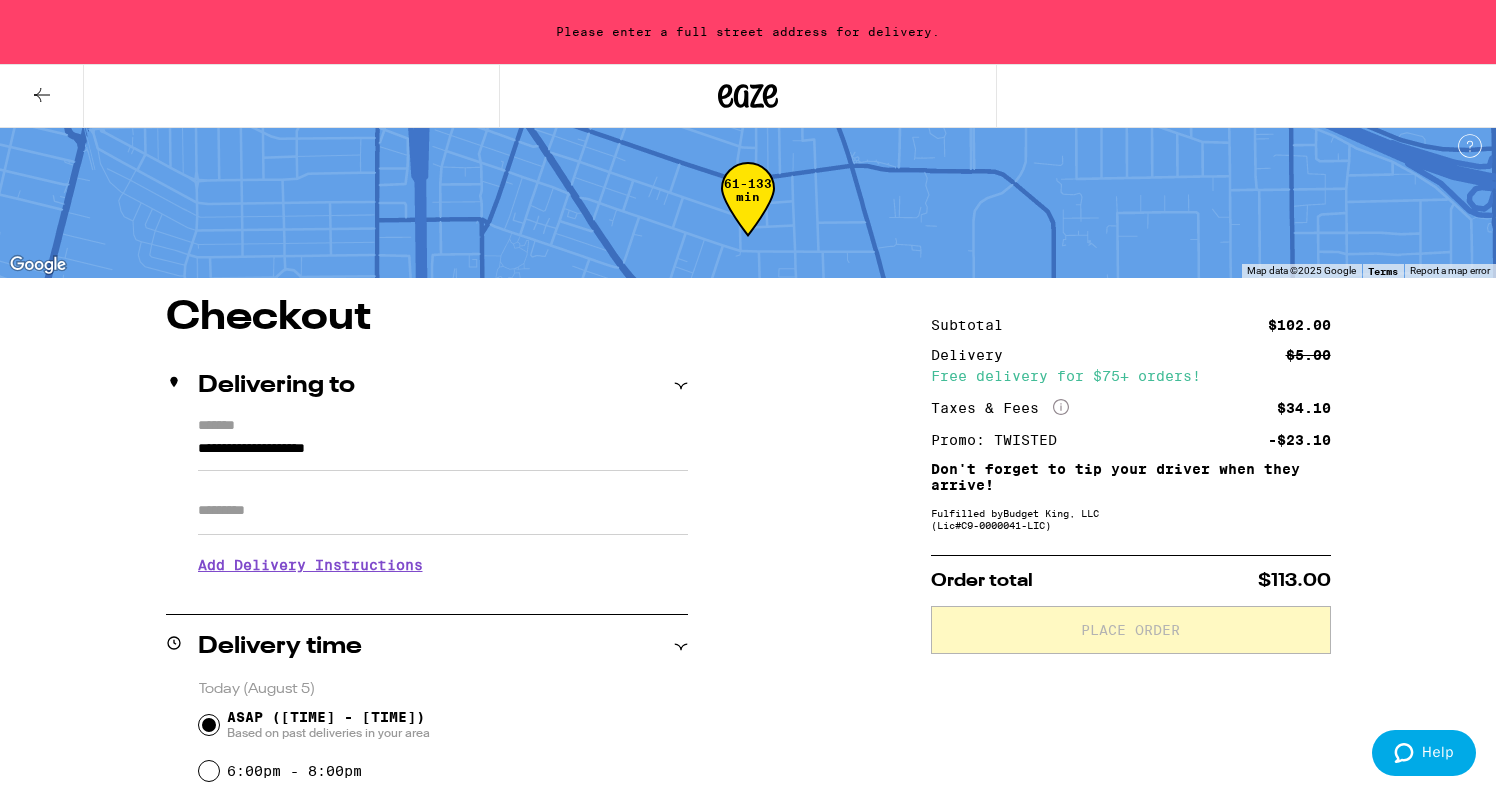 scroll, scrollTop: 0, scrollLeft: 0, axis: both 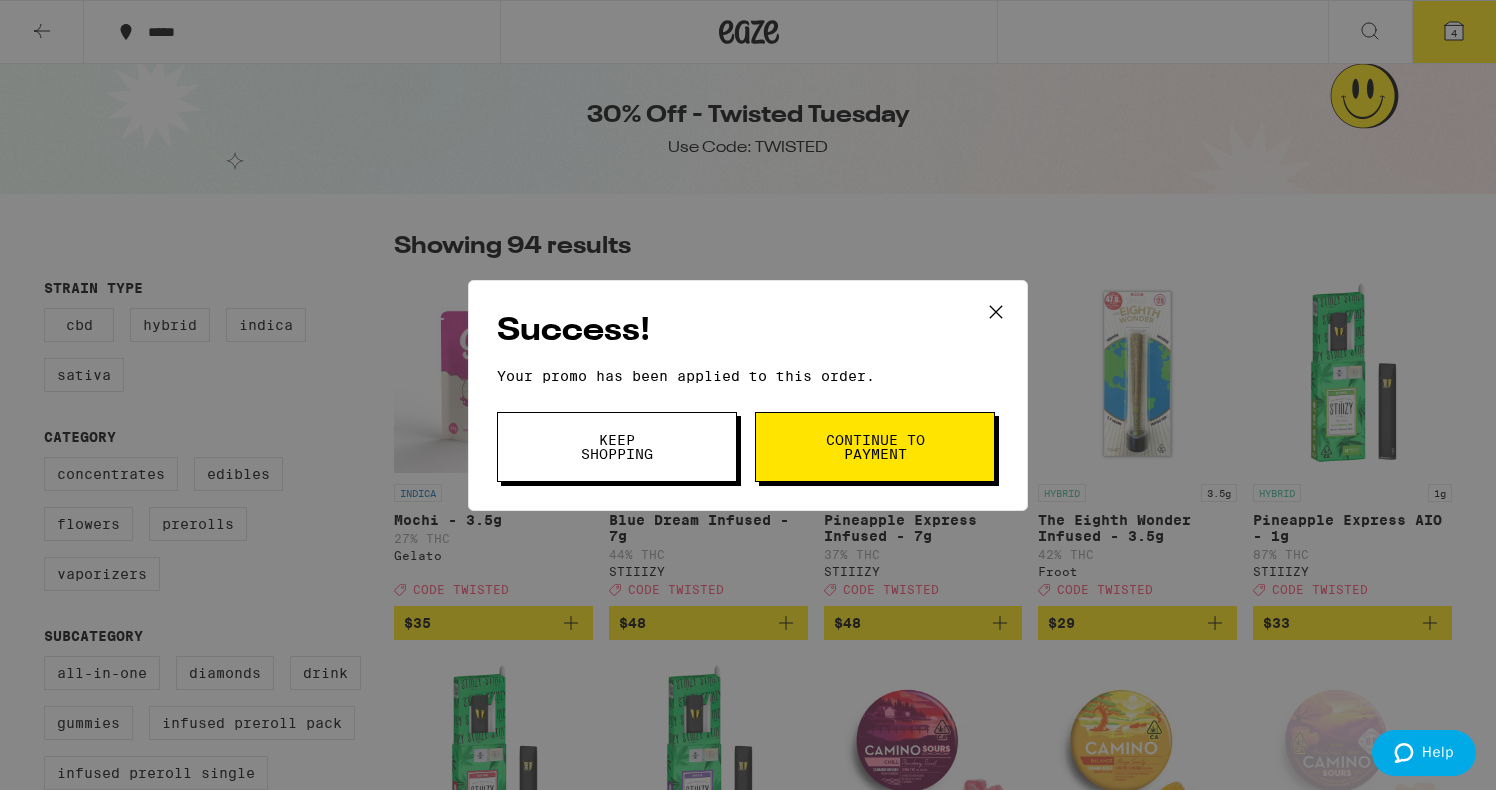 click on "Keep Shopping" at bounding box center [617, 447] 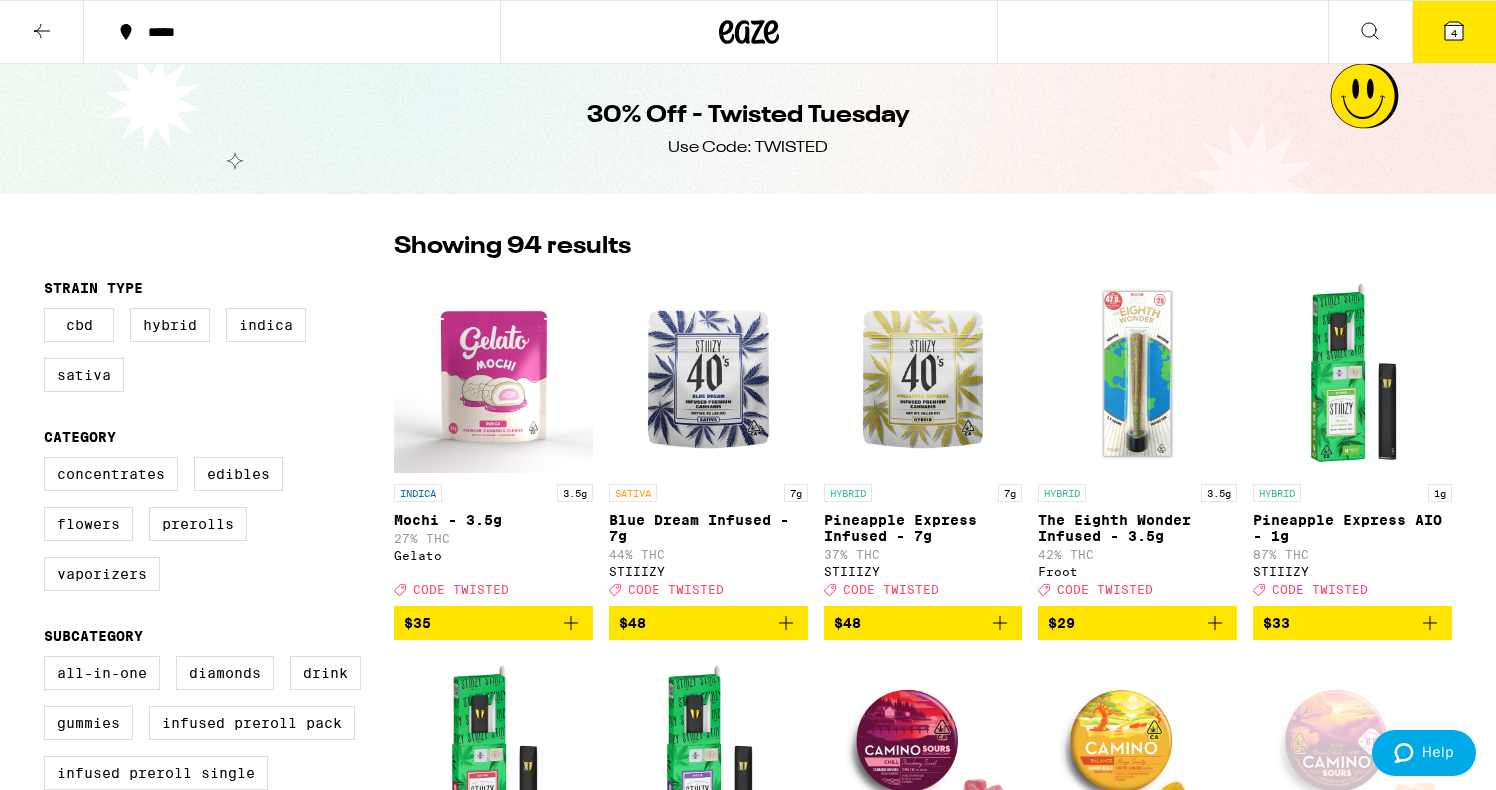 click on "4" at bounding box center [1454, 33] 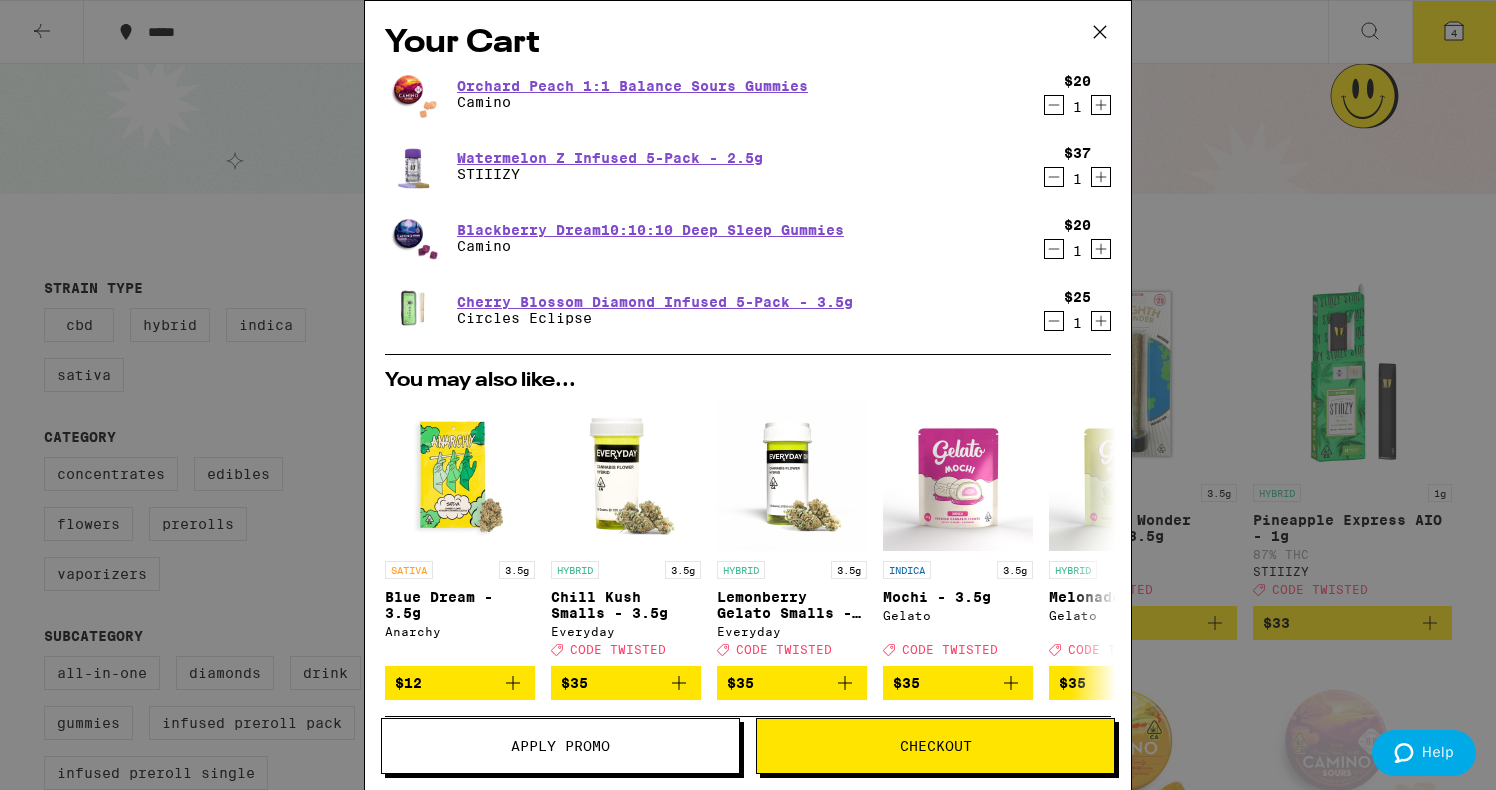 click 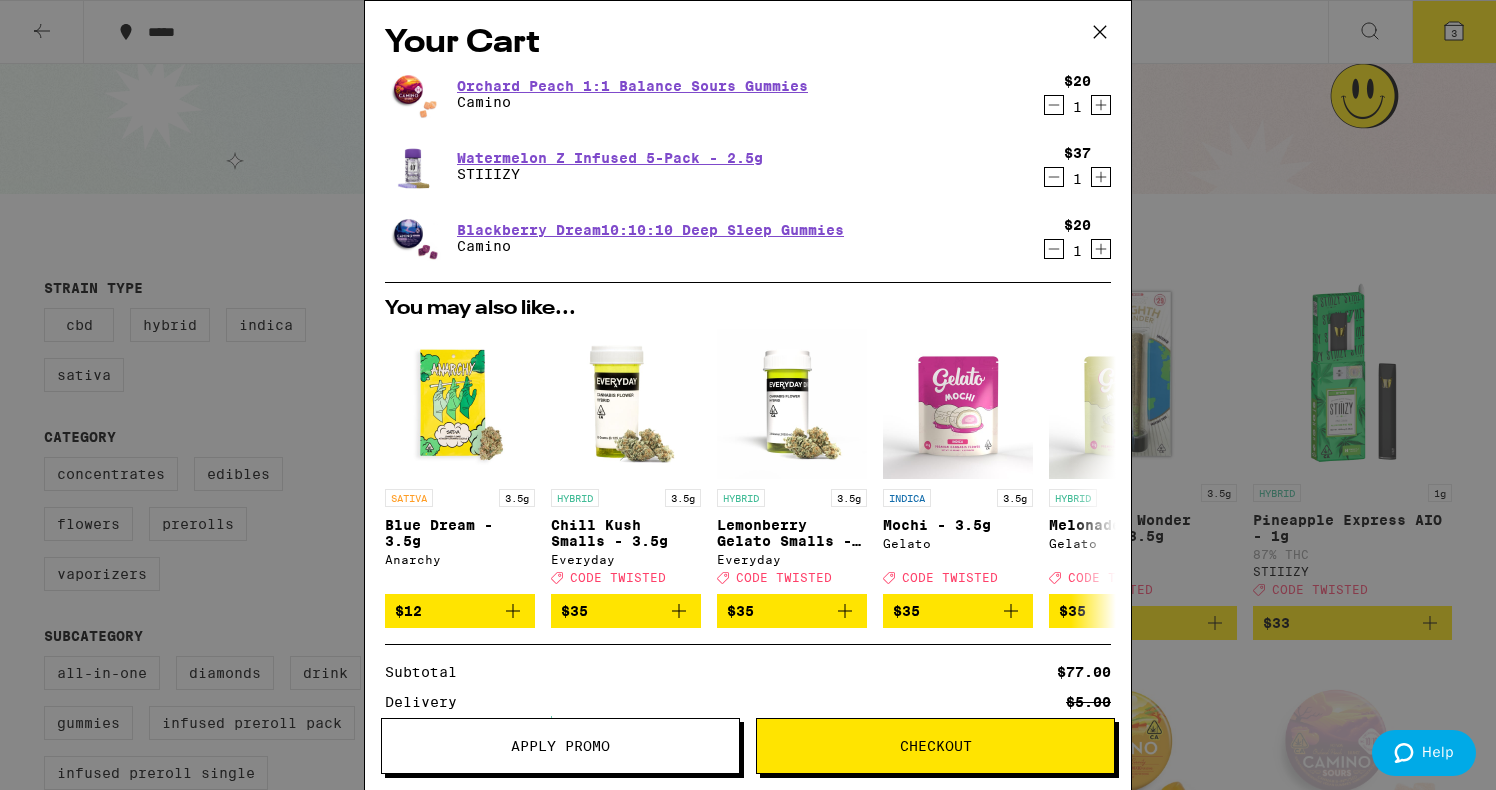 click on "Apply Promo" at bounding box center (560, 746) 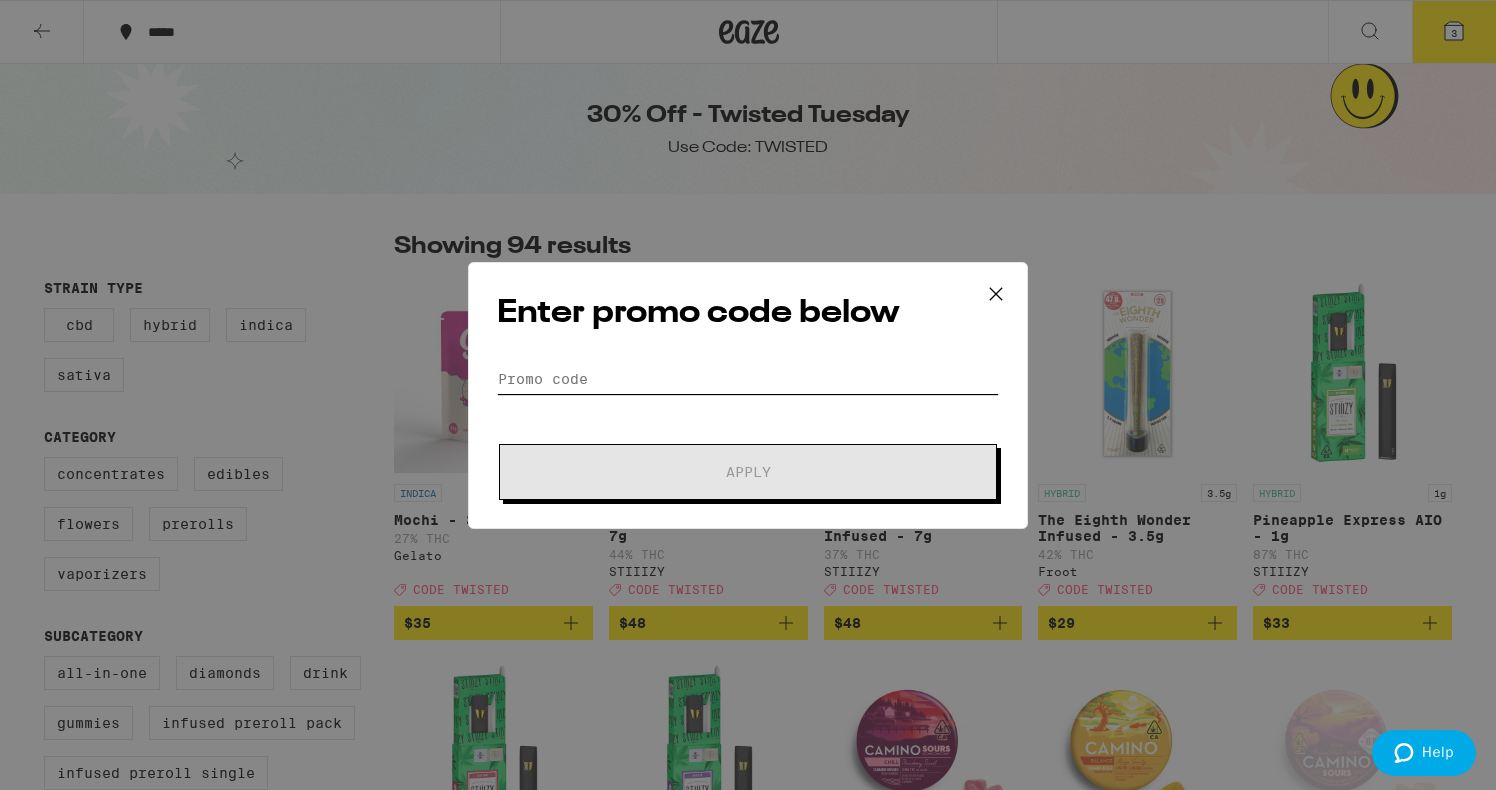 click on "Promo Code" at bounding box center (748, 379) 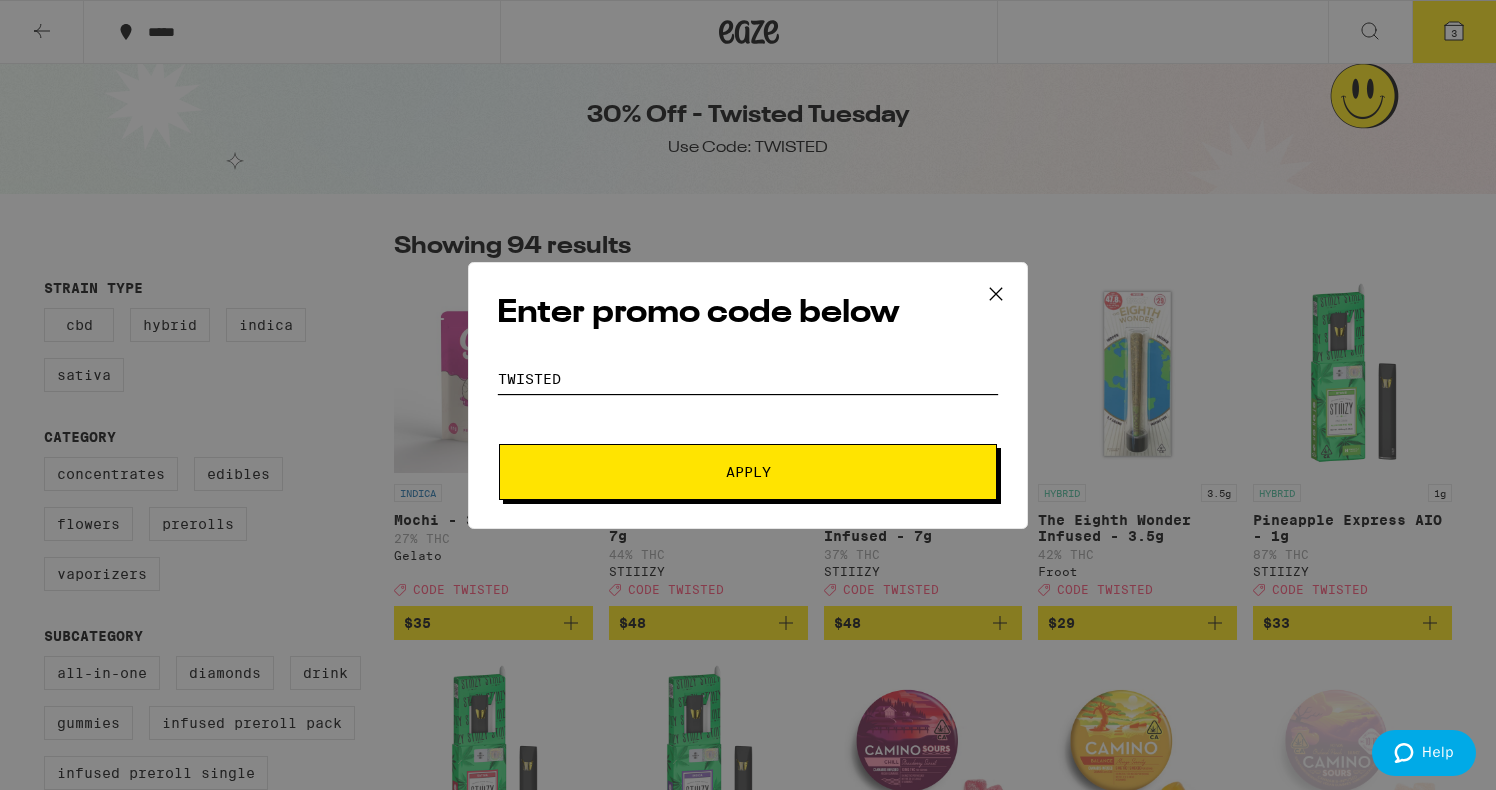 type on "twisted" 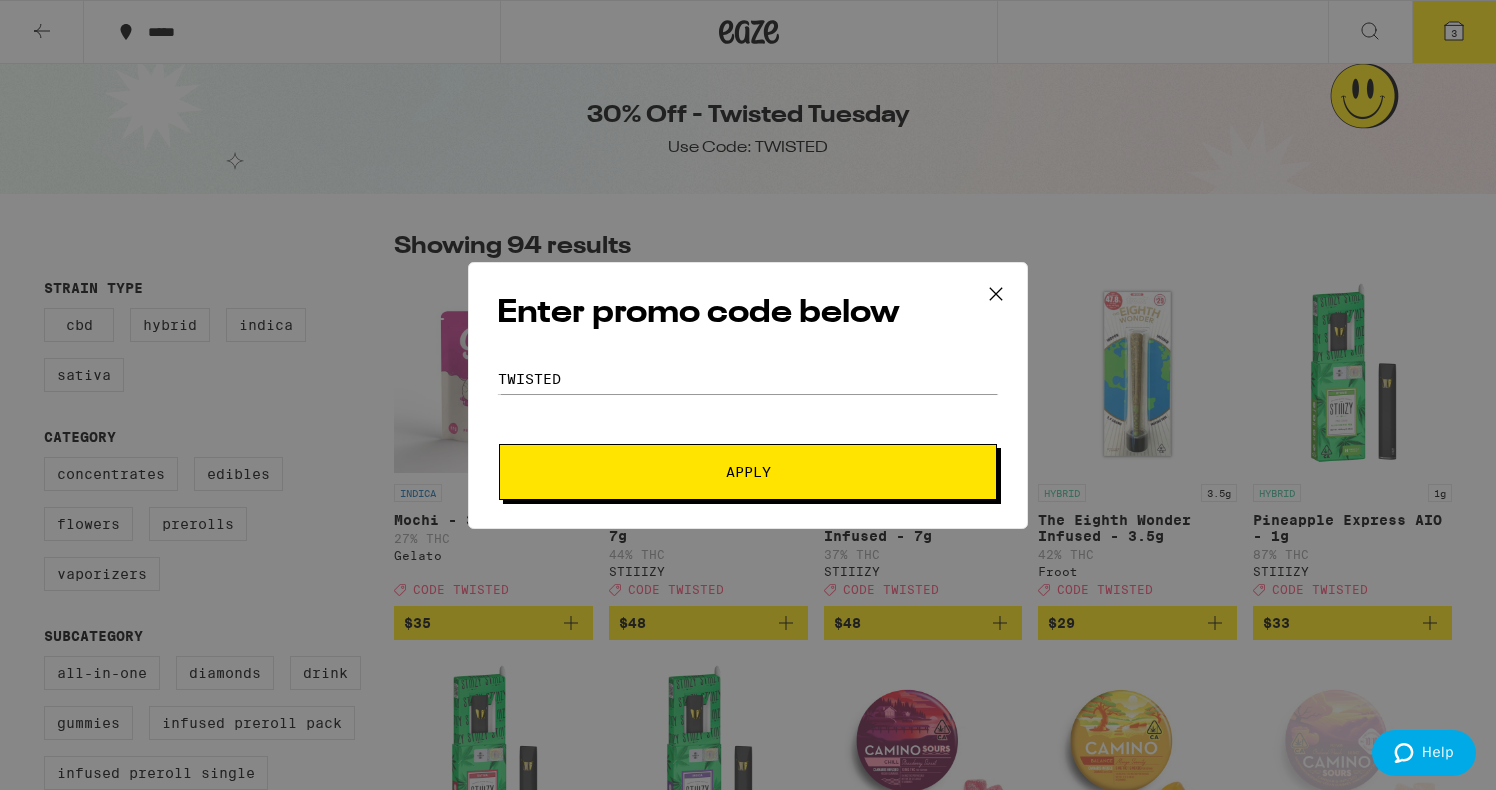 click on "Apply" at bounding box center (748, 472) 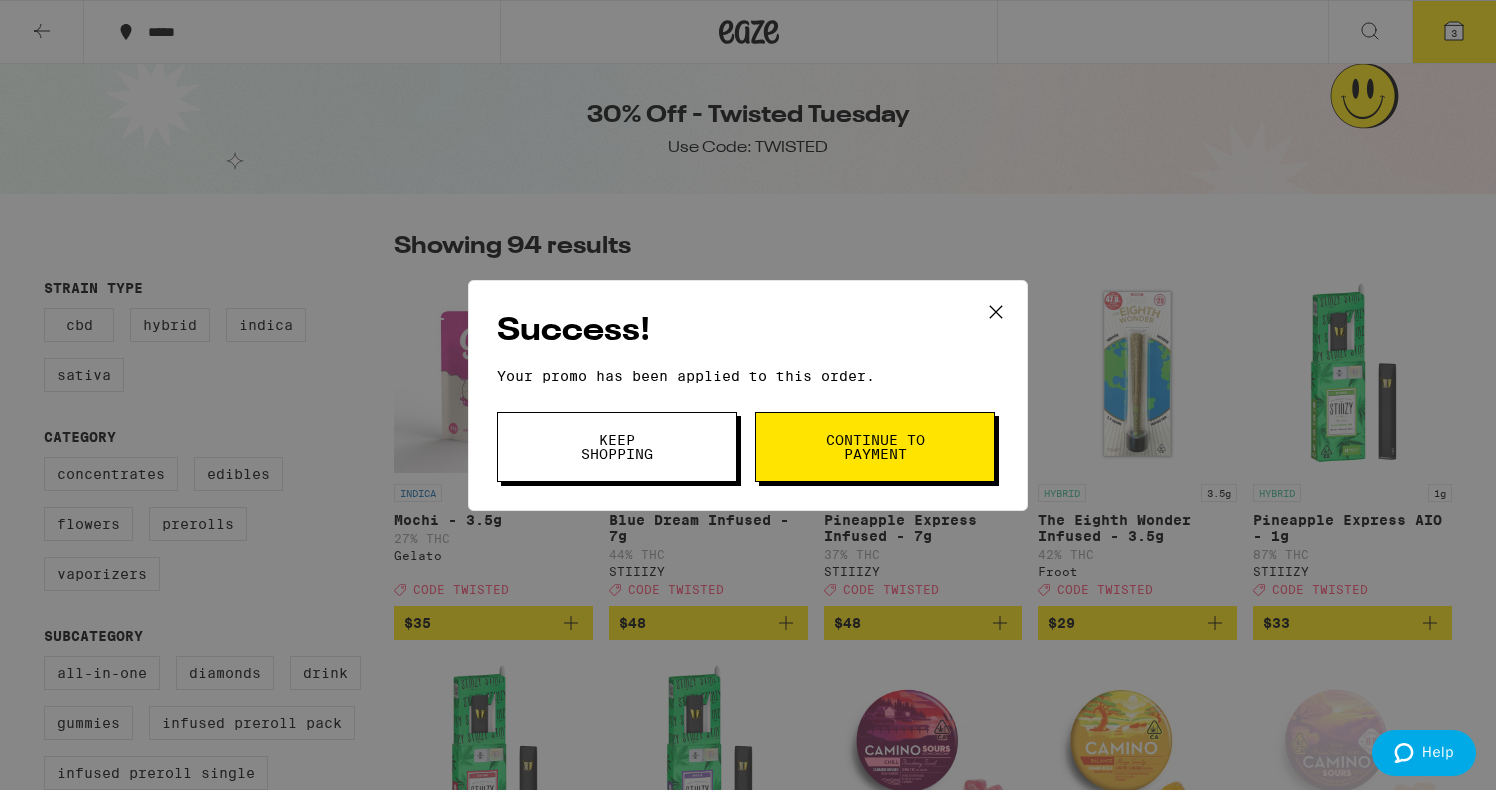 click on "Continue to payment" at bounding box center [875, 447] 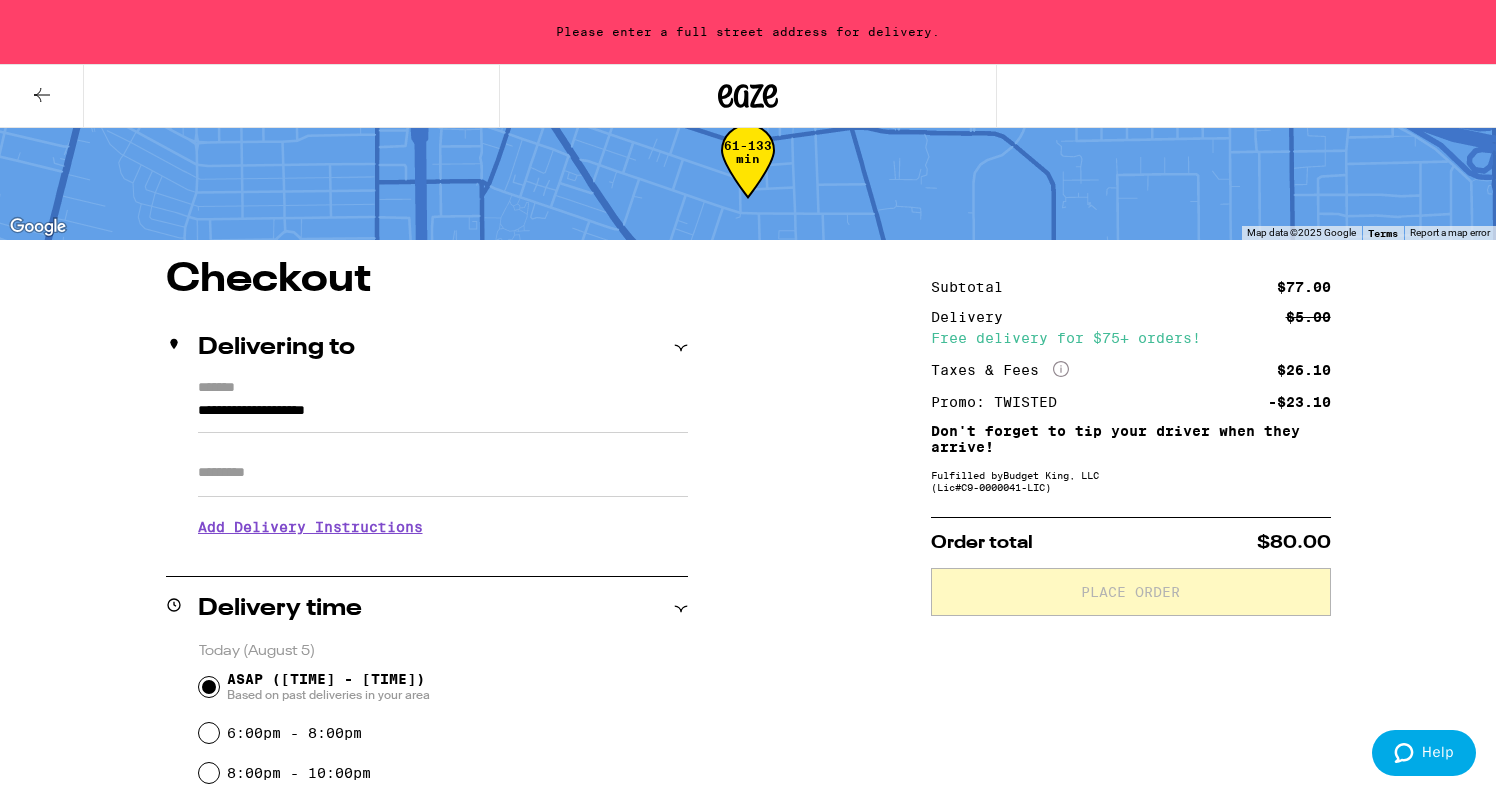 scroll, scrollTop: 44, scrollLeft: 0, axis: vertical 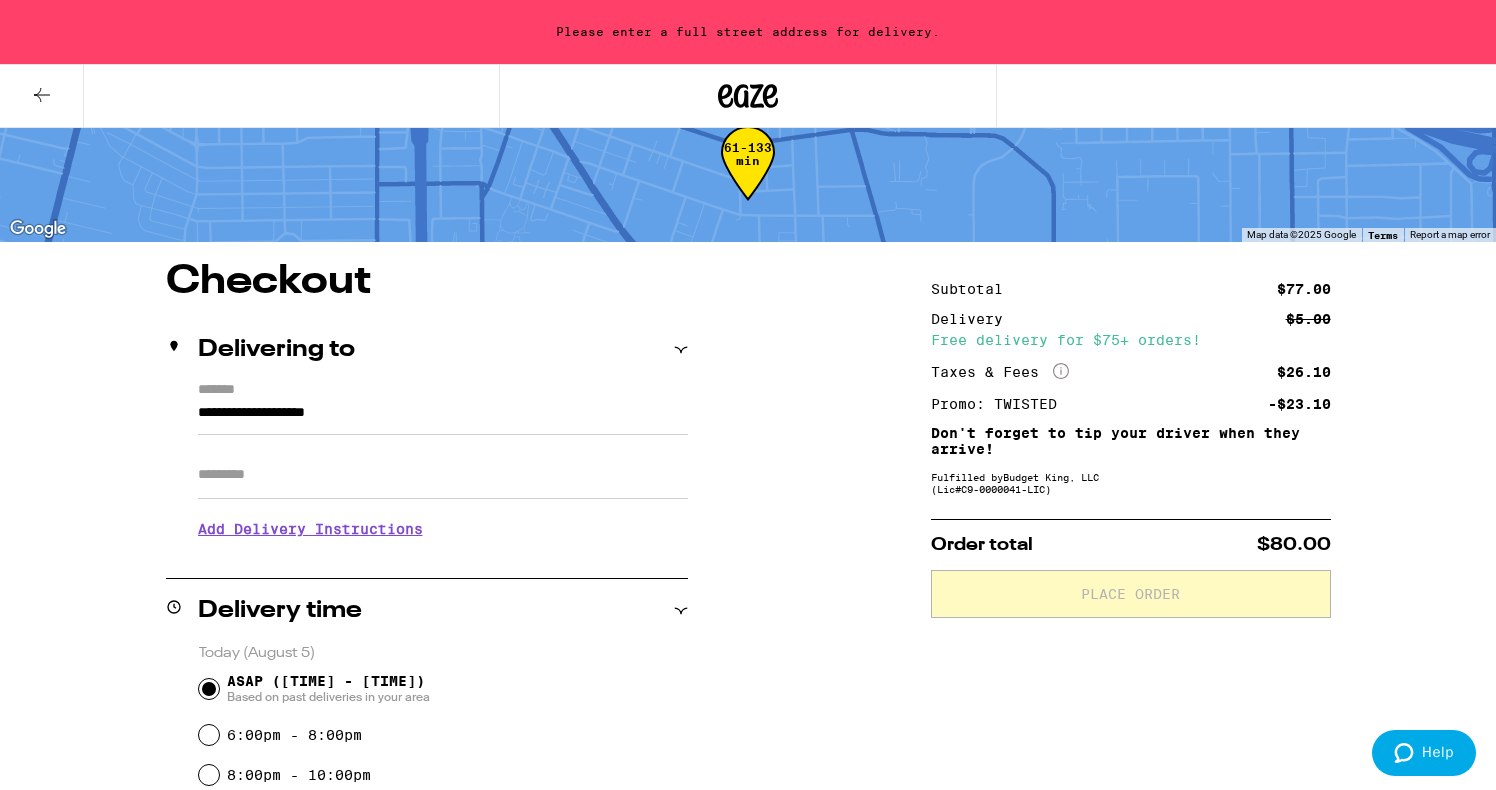 click on "*******" at bounding box center [443, 391] 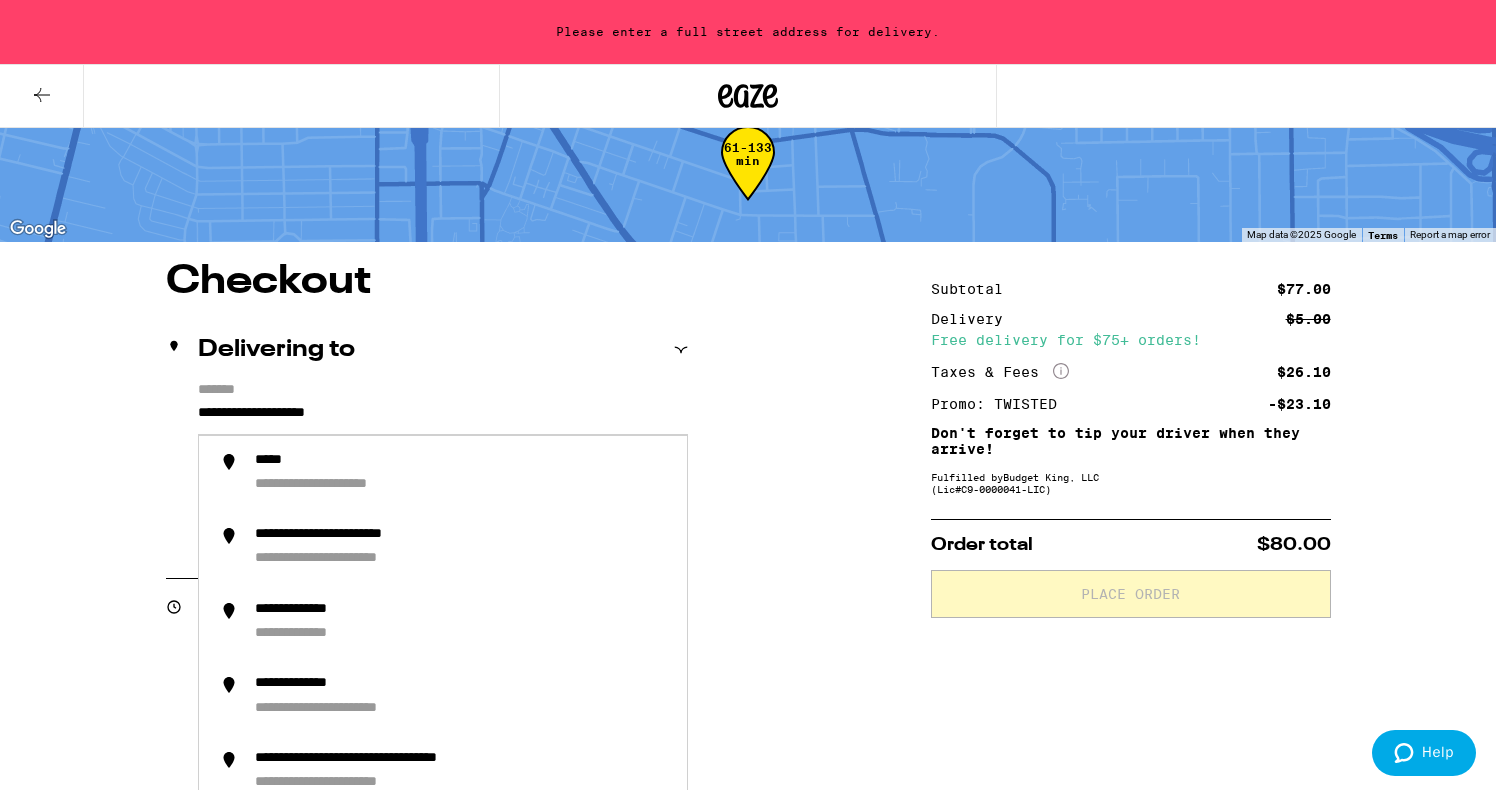 click 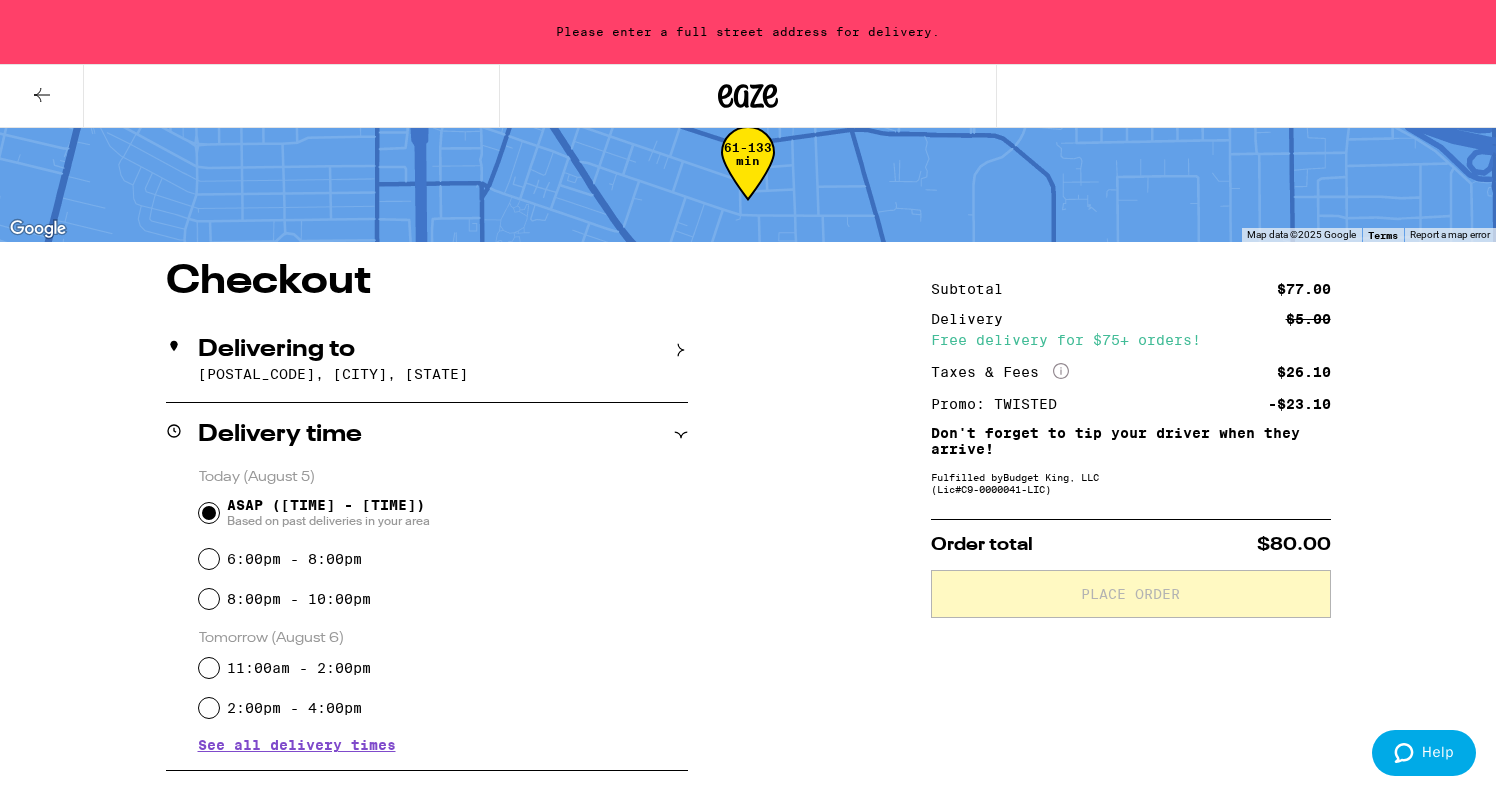 click 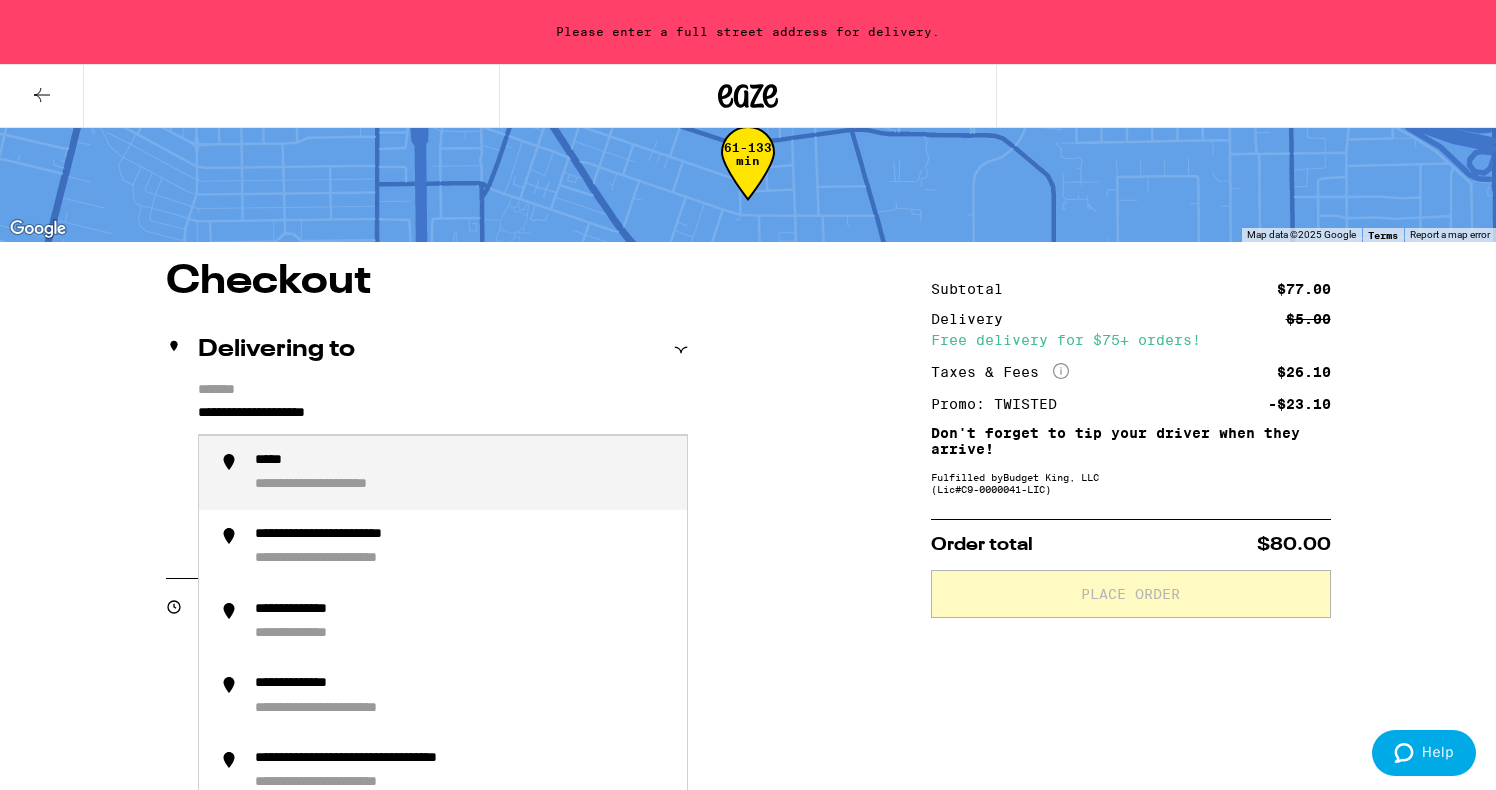 drag, startPoint x: 405, startPoint y: 415, endPoint x: 77, endPoint y: 415, distance: 328 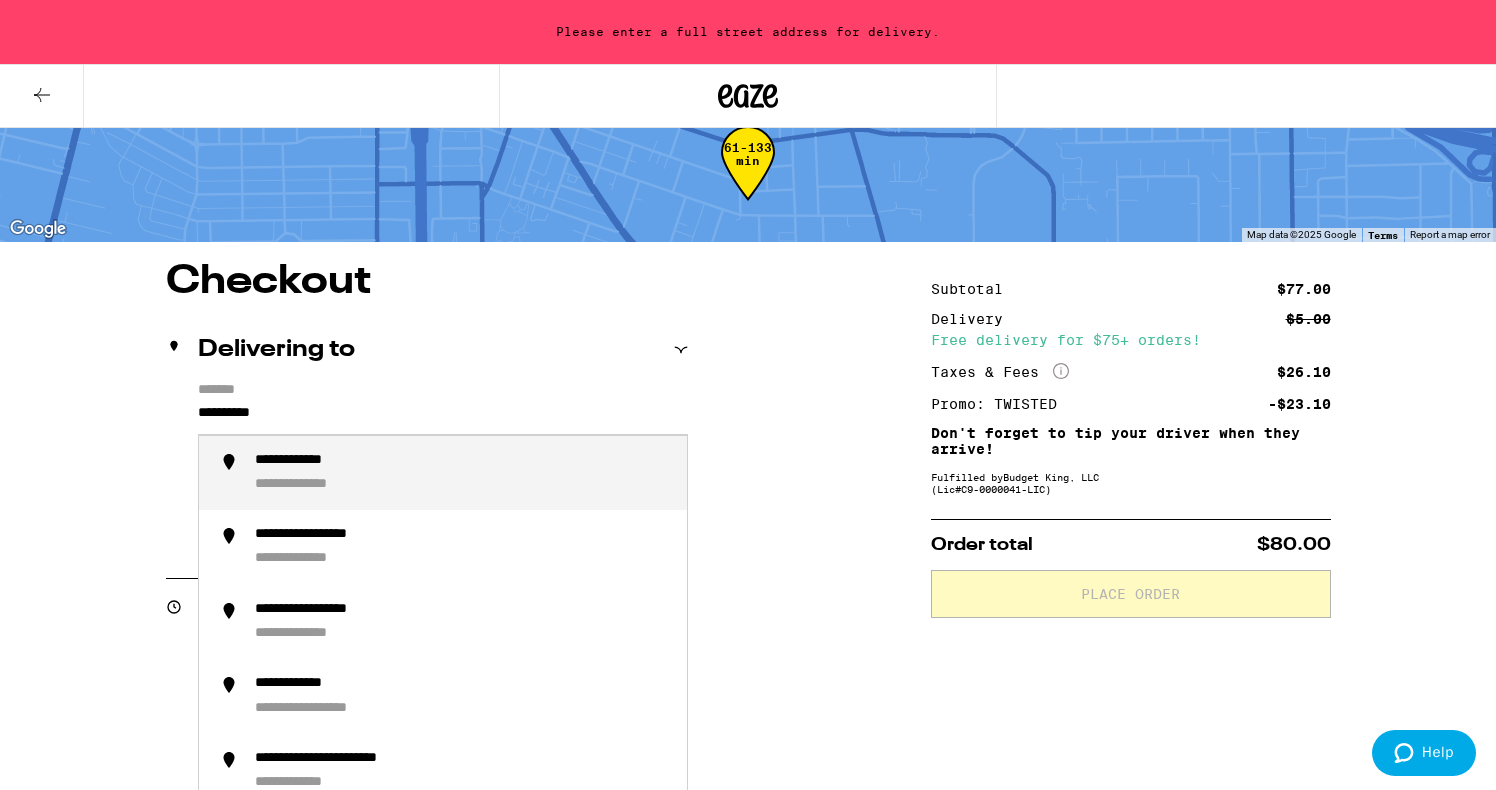click on "**********" at bounding box center [463, 473] 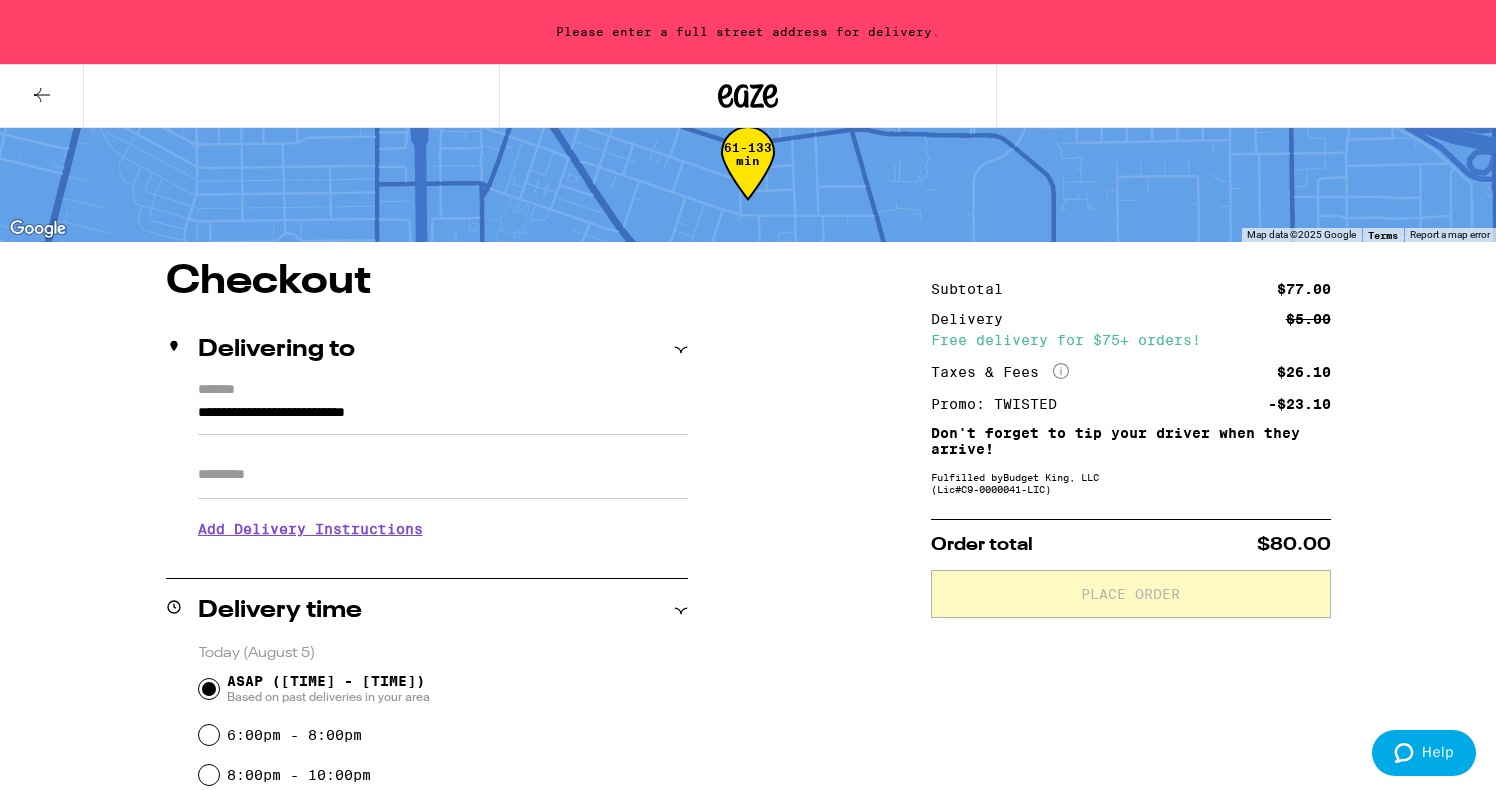 type on "**********" 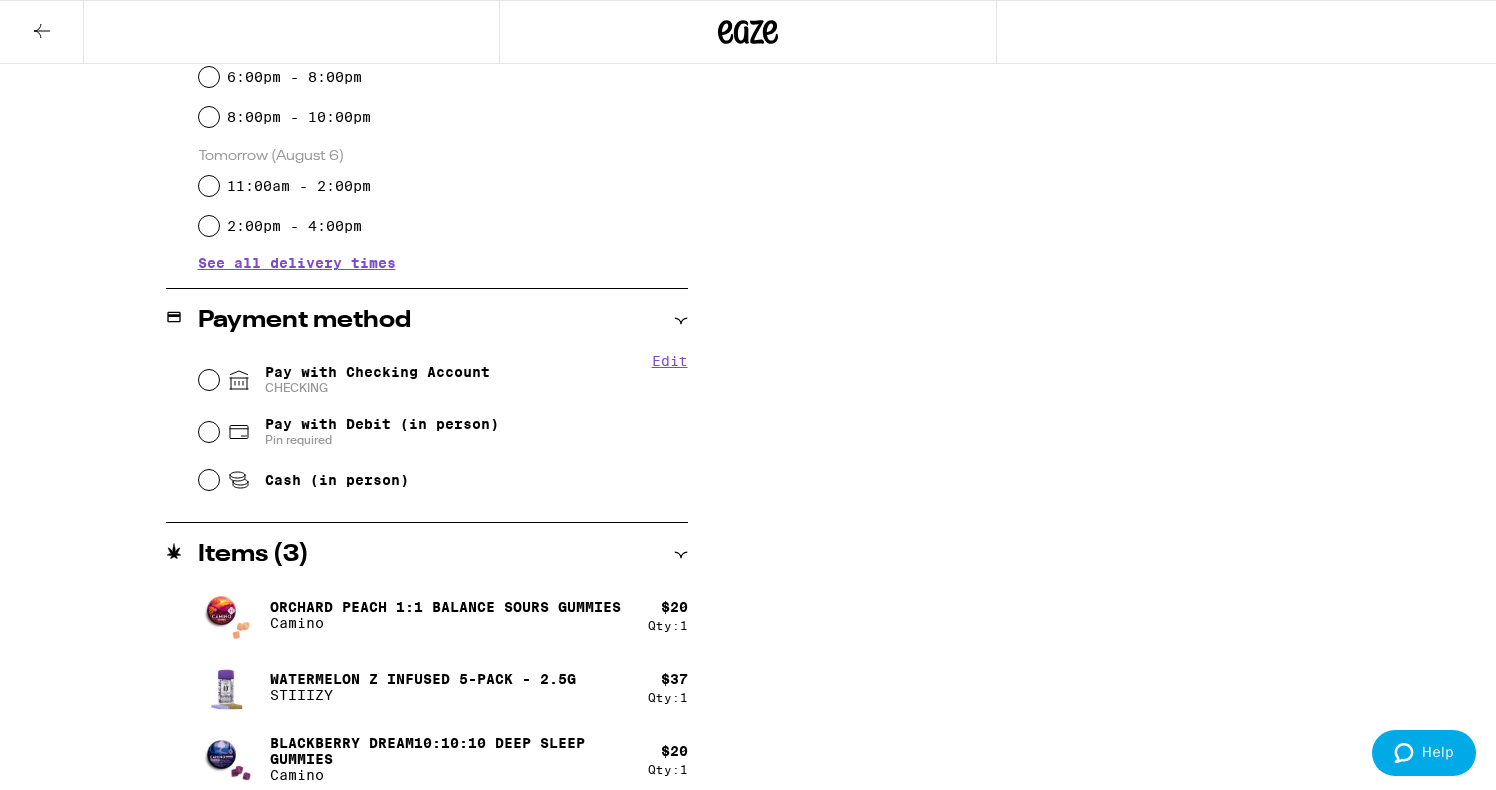 scroll, scrollTop: 652, scrollLeft: 0, axis: vertical 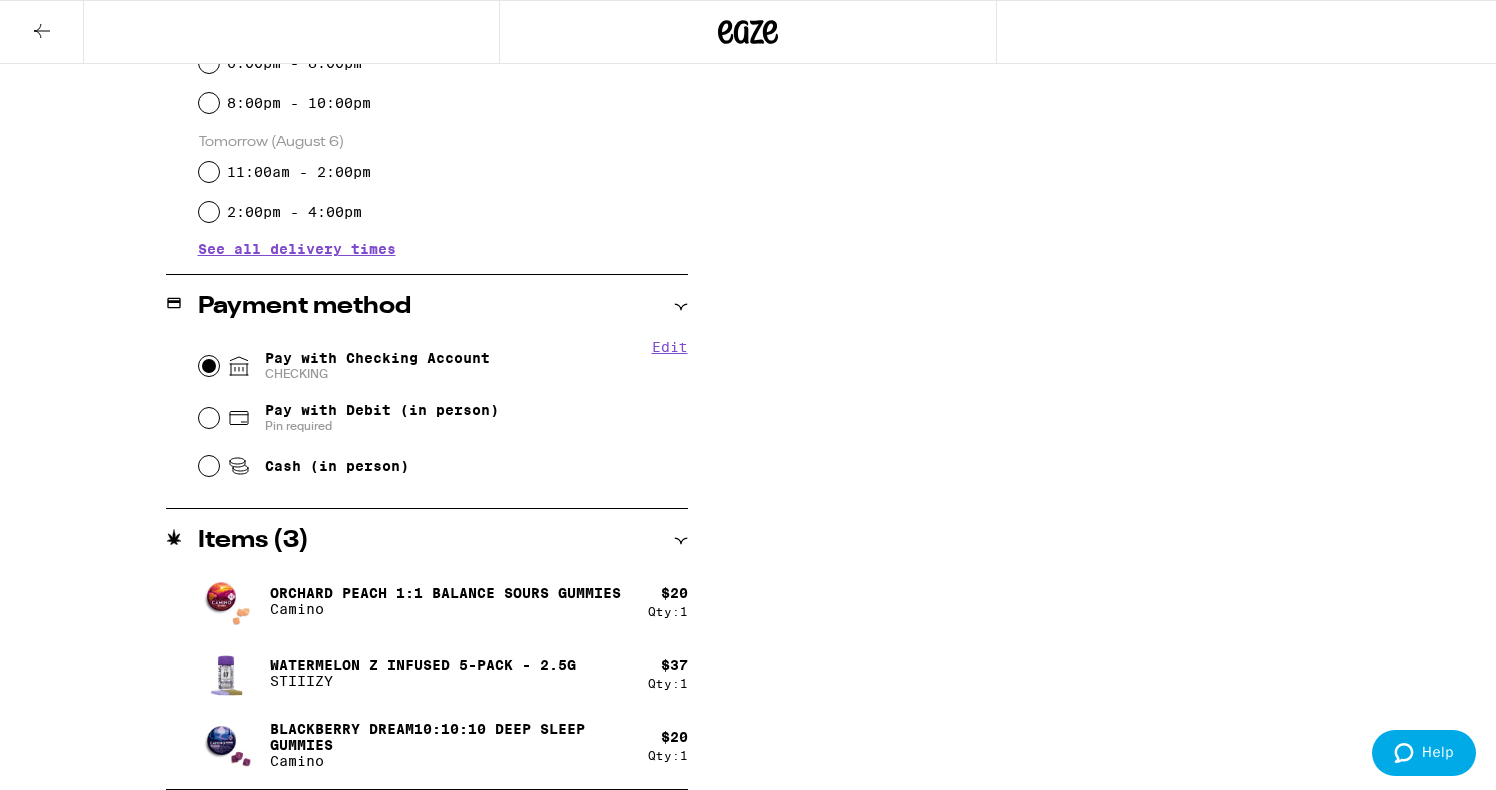 click on "Pay with Checking Account CHECKING" at bounding box center [209, 366] 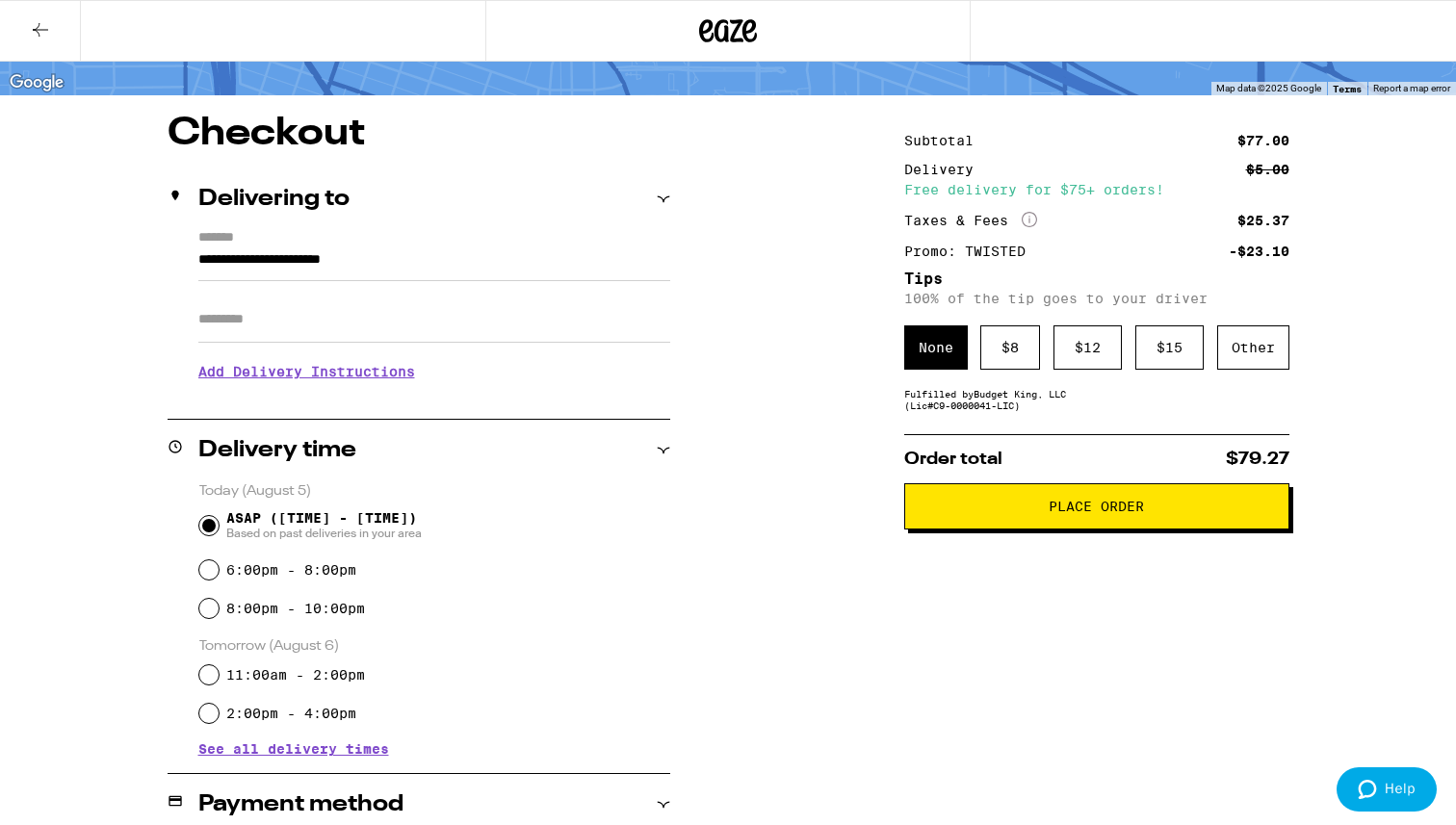 scroll, scrollTop: 90, scrollLeft: 0, axis: vertical 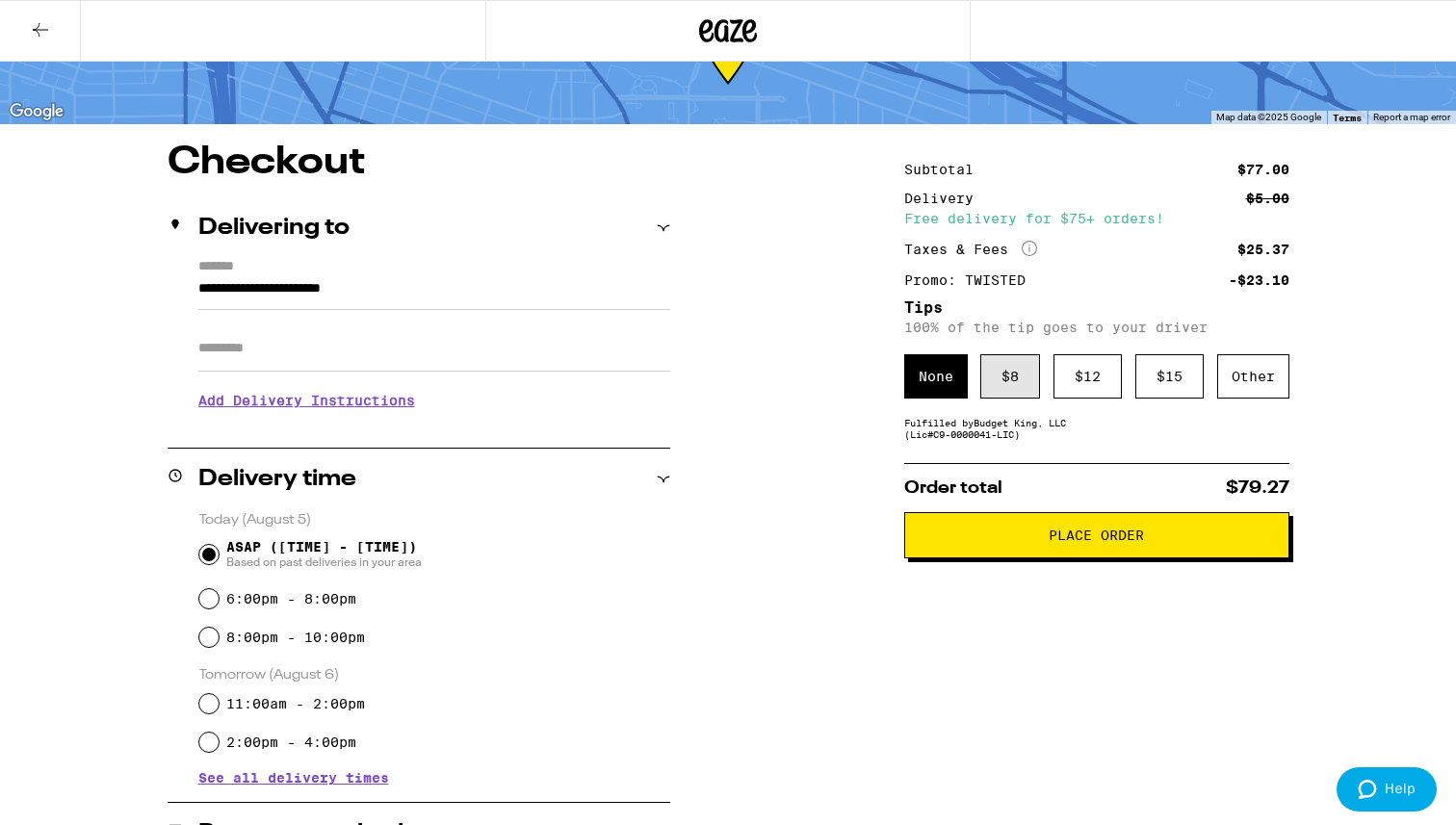 click on "$ 8" at bounding box center (1010, 376) 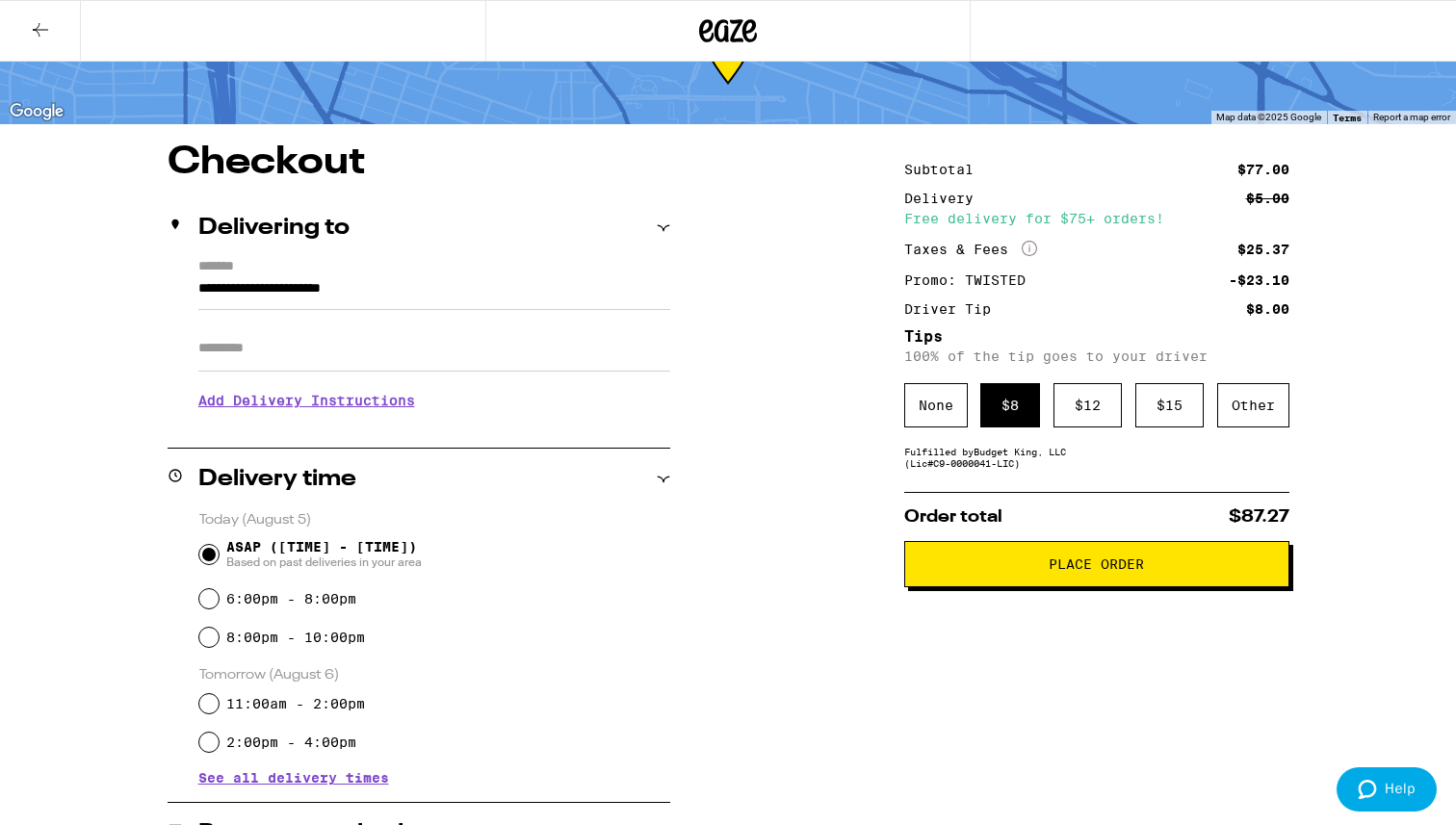 click on "Place Order" at bounding box center [1097, 564] 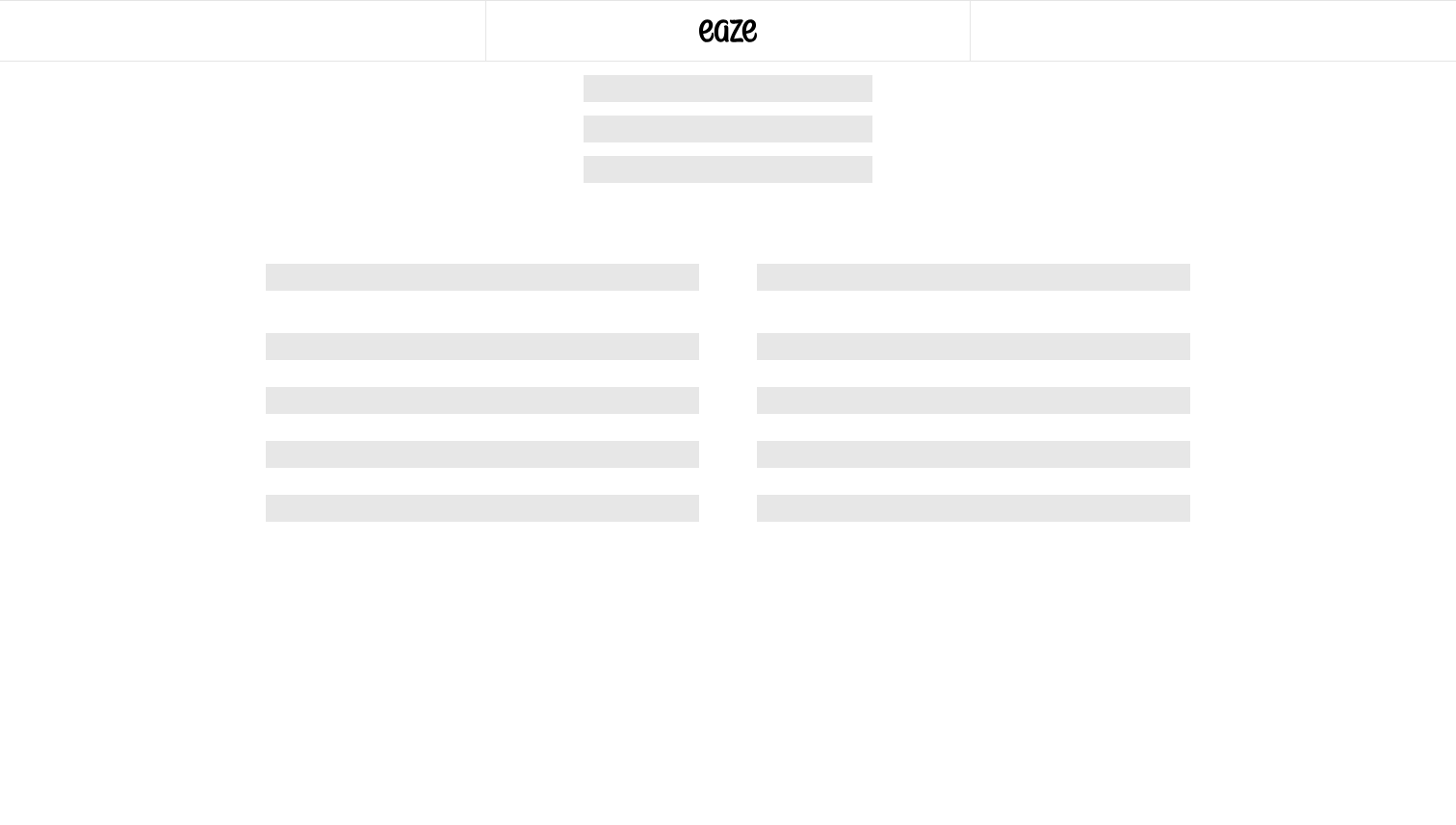 scroll, scrollTop: 0, scrollLeft: 0, axis: both 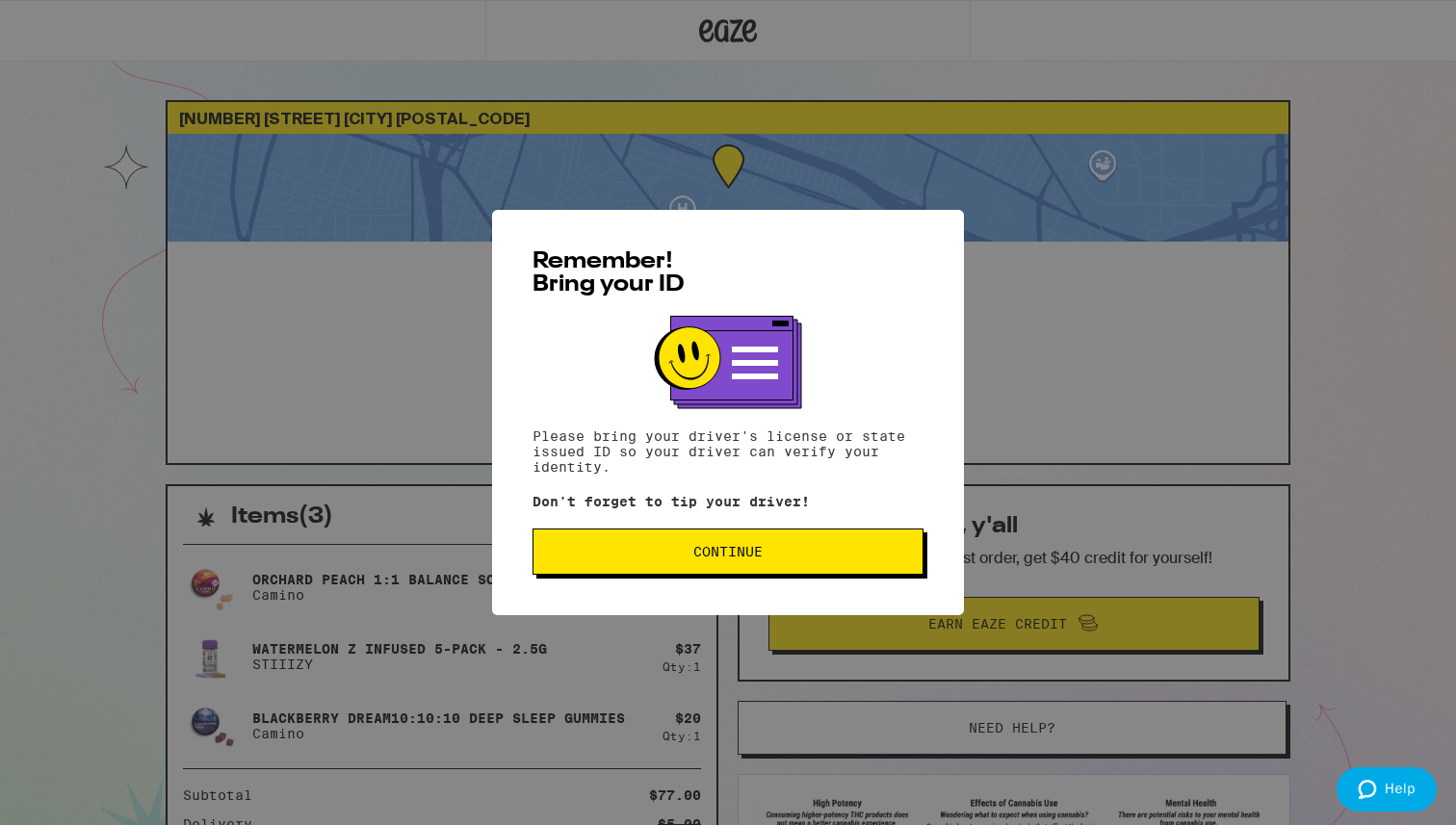 click on "Continue" at bounding box center (728, 552) 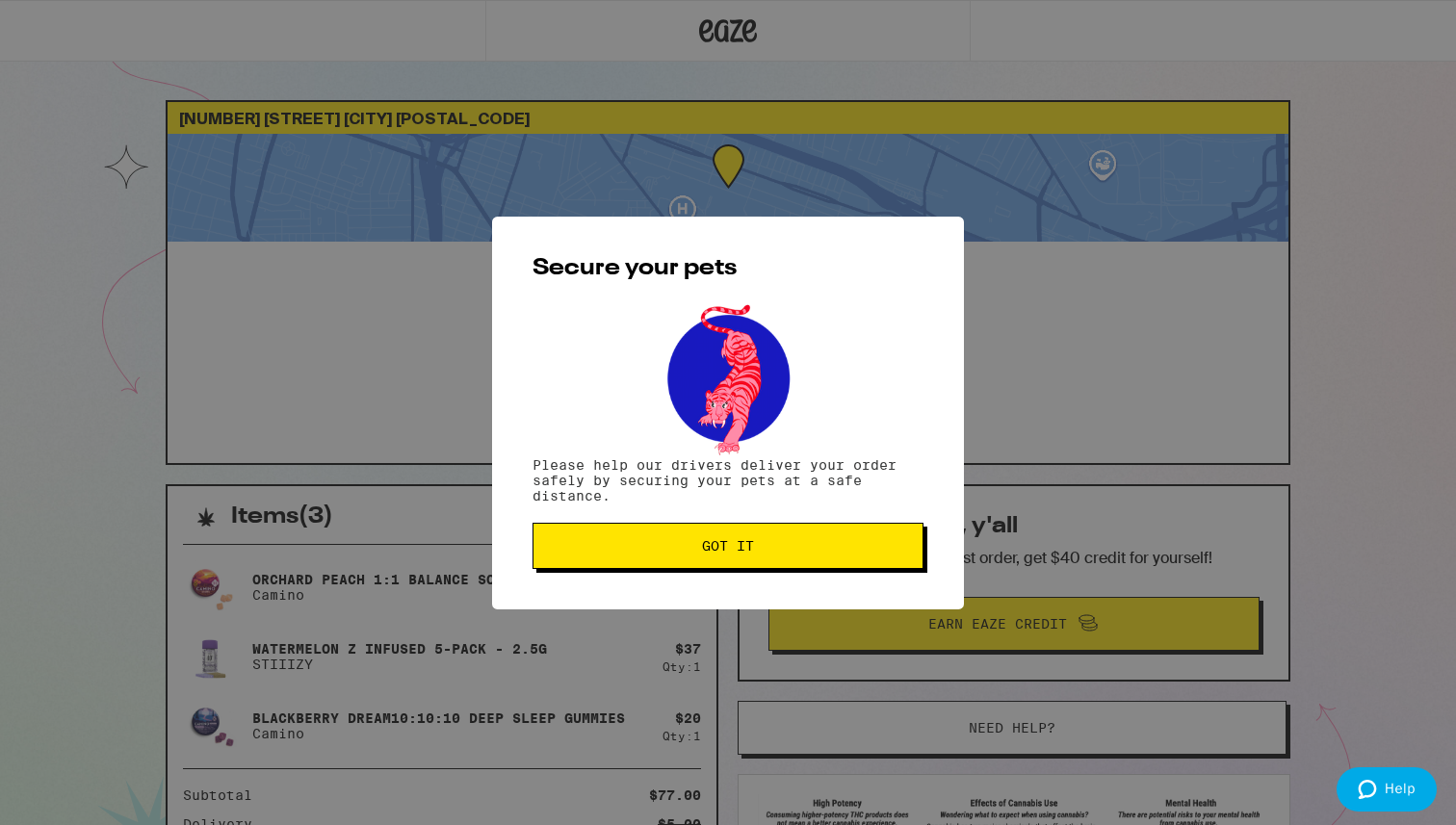 click on "Got it" at bounding box center [728, 546] 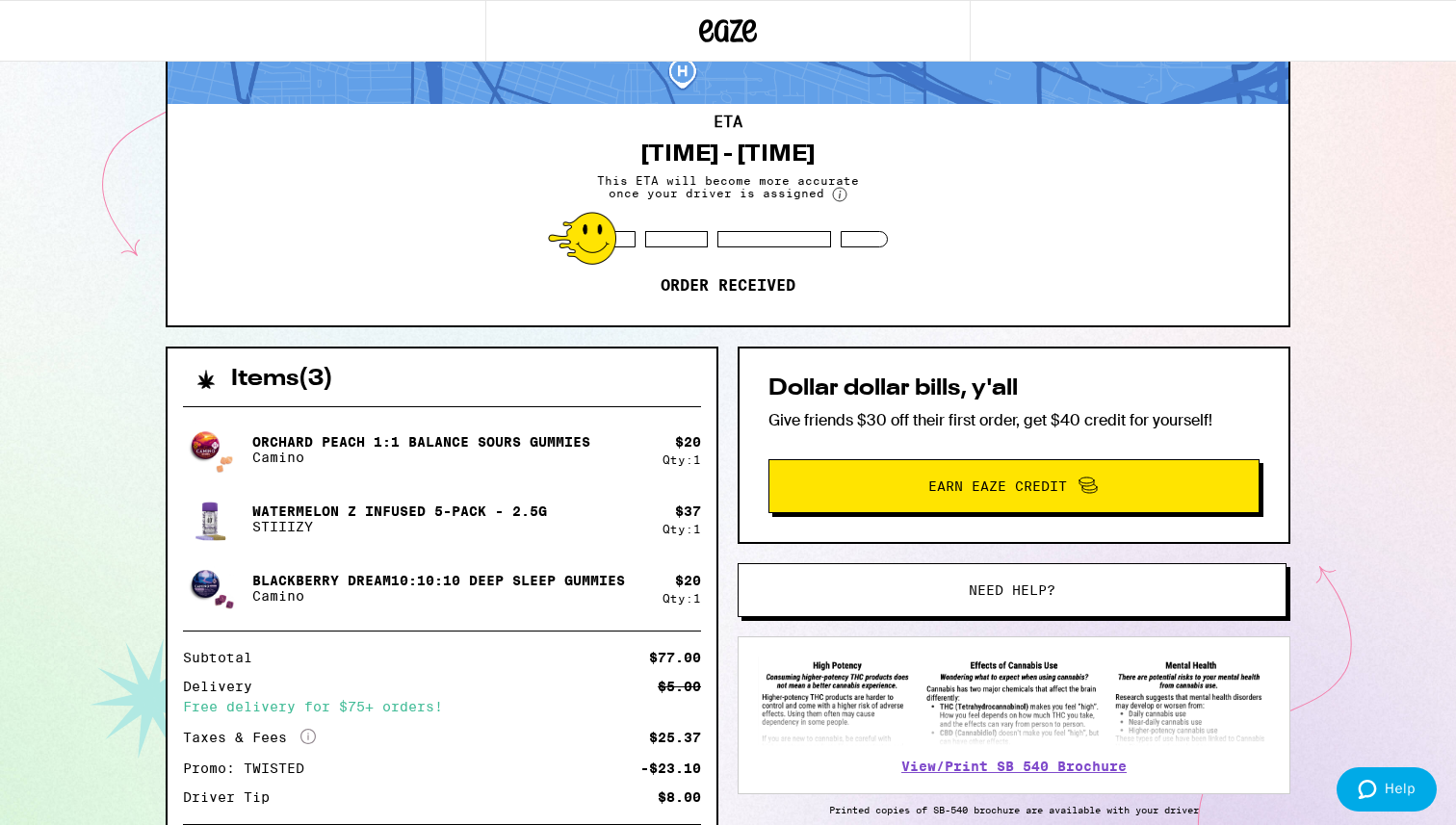 scroll, scrollTop: 176, scrollLeft: 0, axis: vertical 